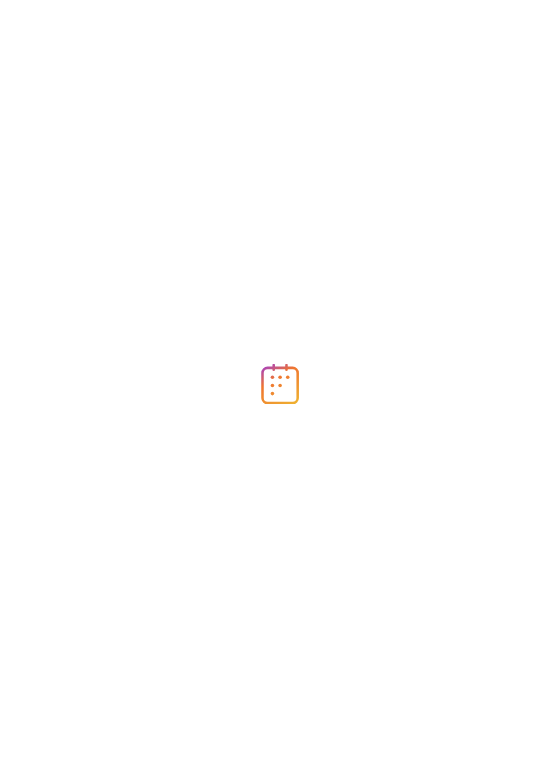 scroll, scrollTop: 0, scrollLeft: 0, axis: both 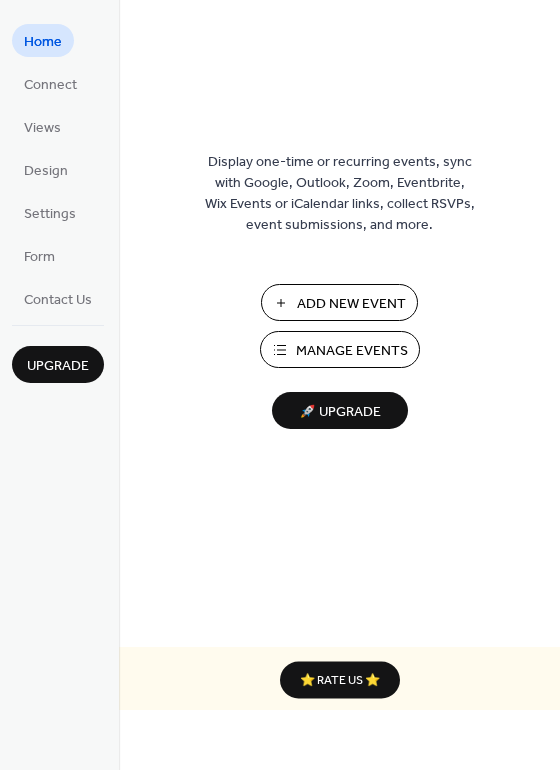 click on "Manage Events" at bounding box center [352, 351] 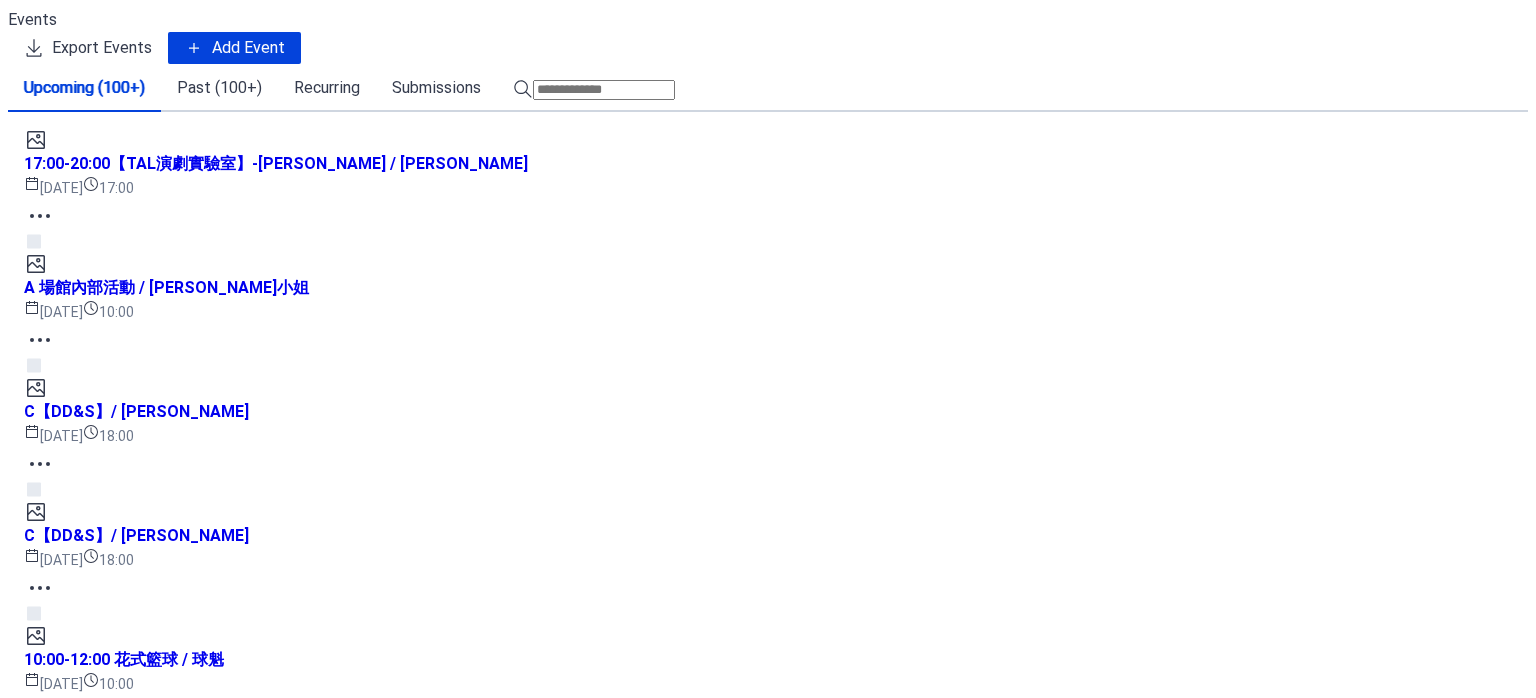 scroll, scrollTop: 0, scrollLeft: 0, axis: both 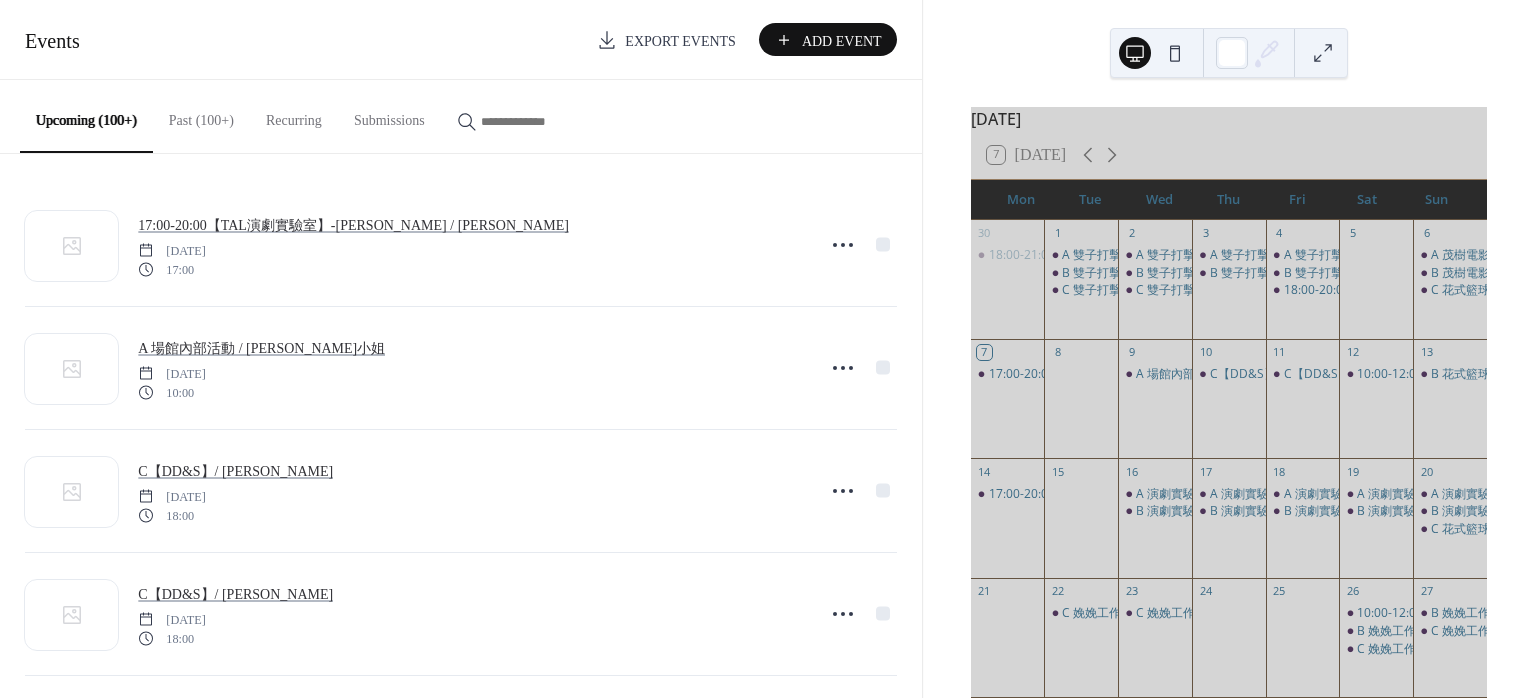 click on "Add Event" at bounding box center (842, 41) 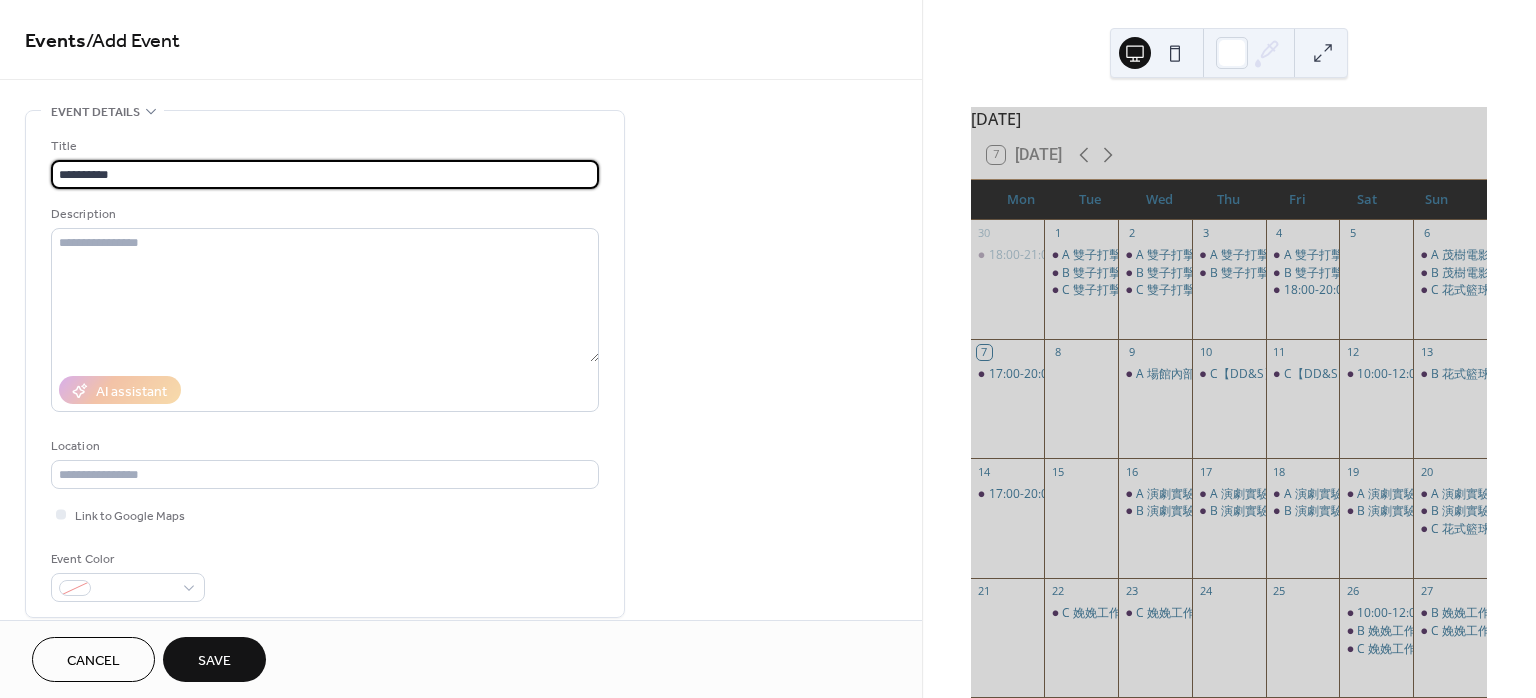 scroll, scrollTop: 133, scrollLeft: 0, axis: vertical 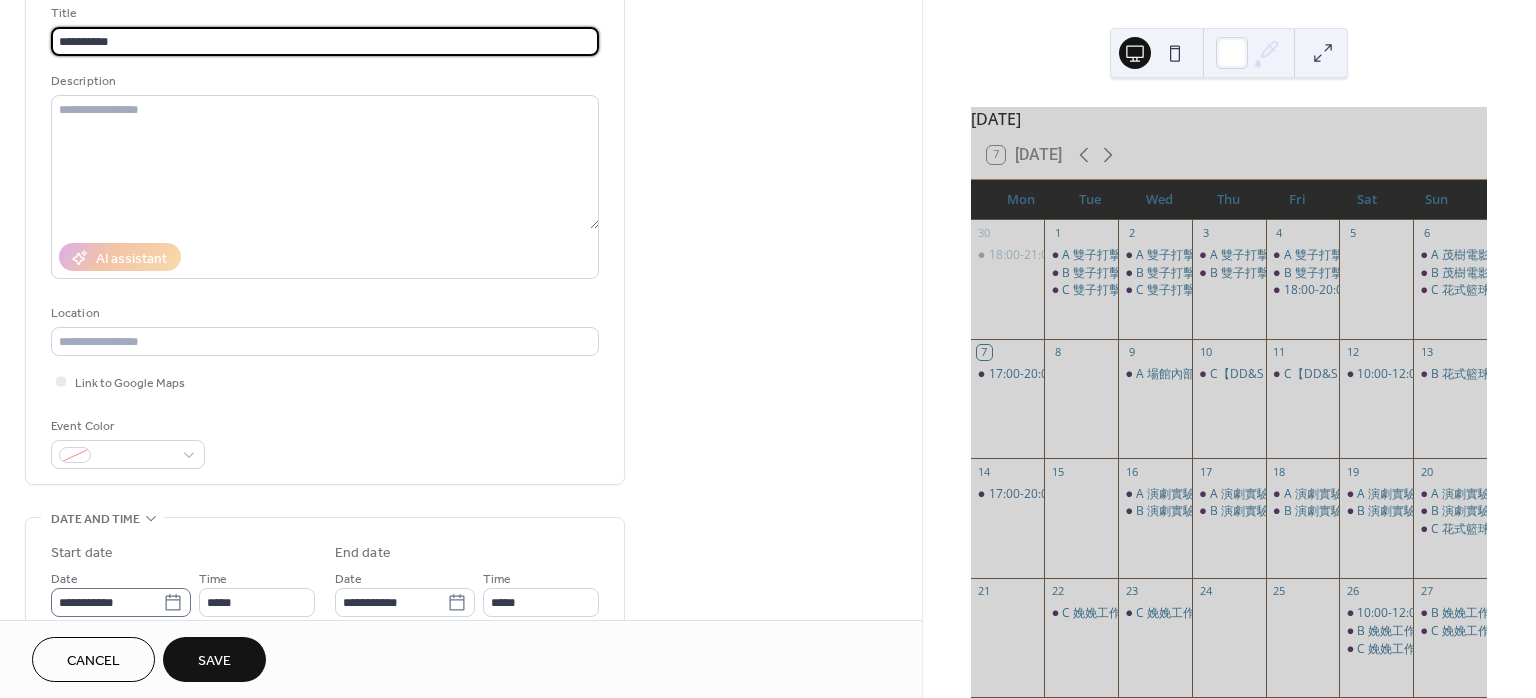 type on "**********" 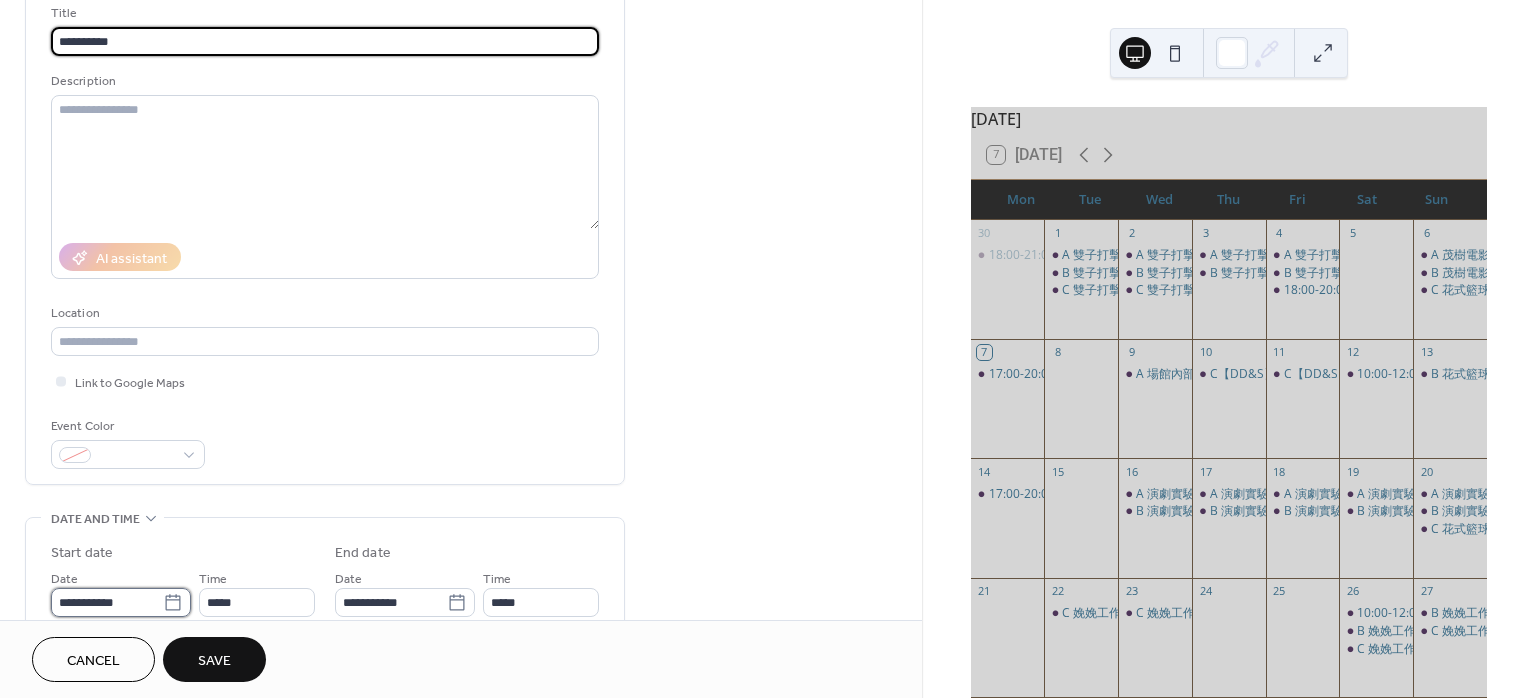 click on "**********" at bounding box center [107, 602] 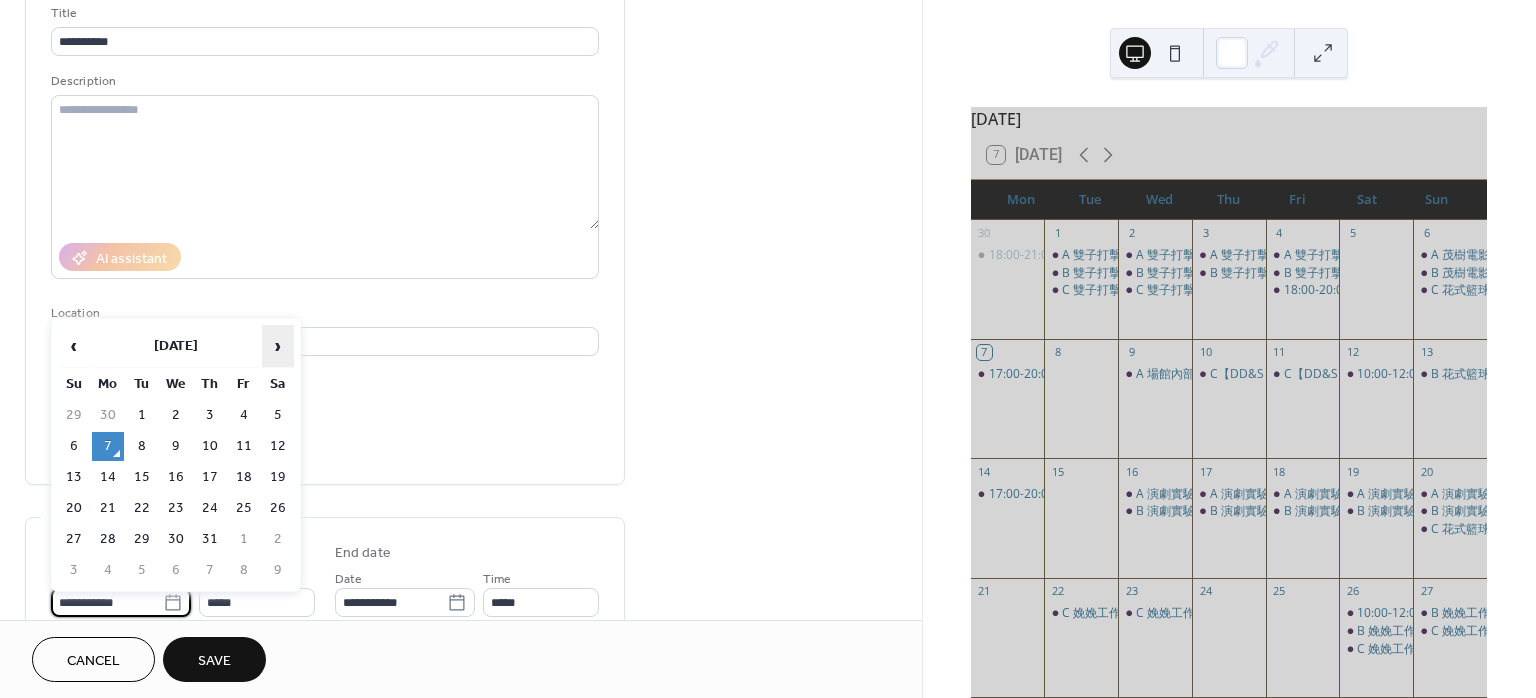 click on "›" at bounding box center [278, 346] 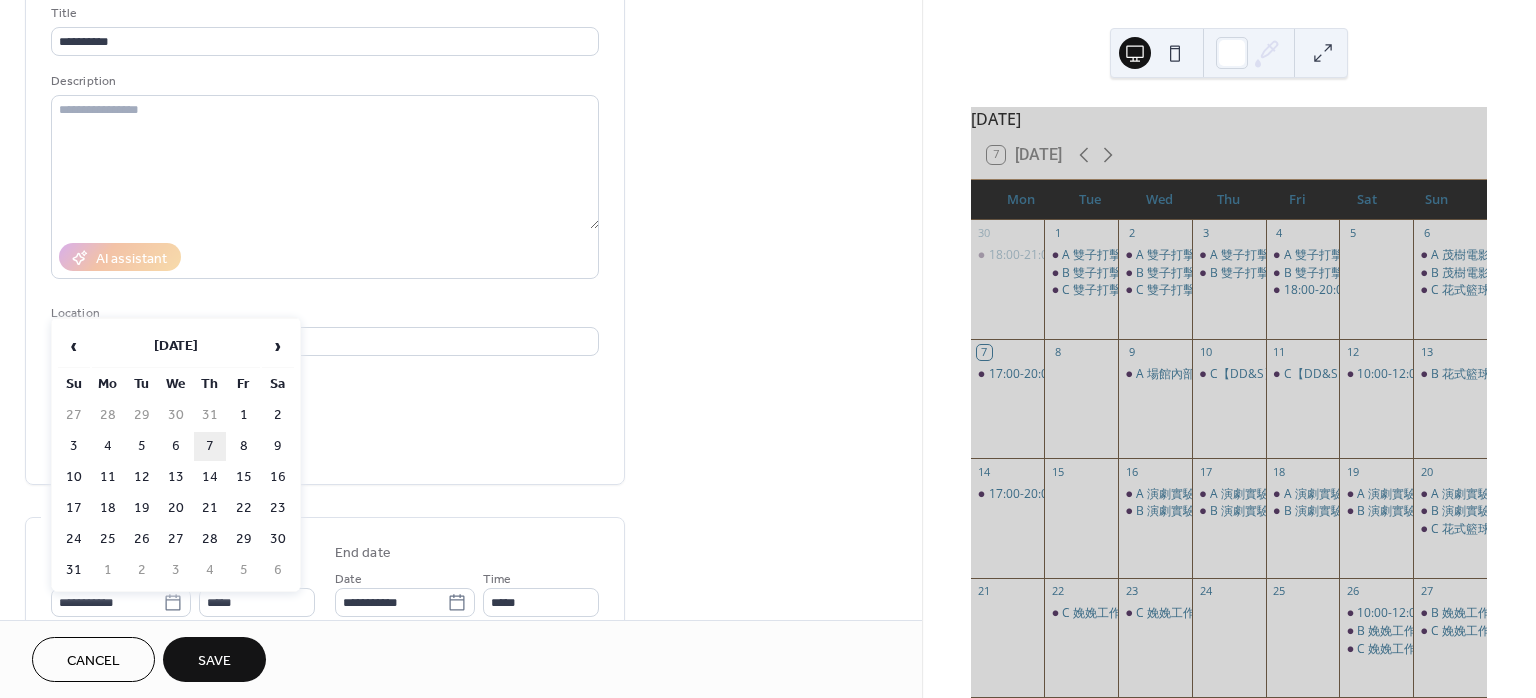 click on "7" at bounding box center (210, 446) 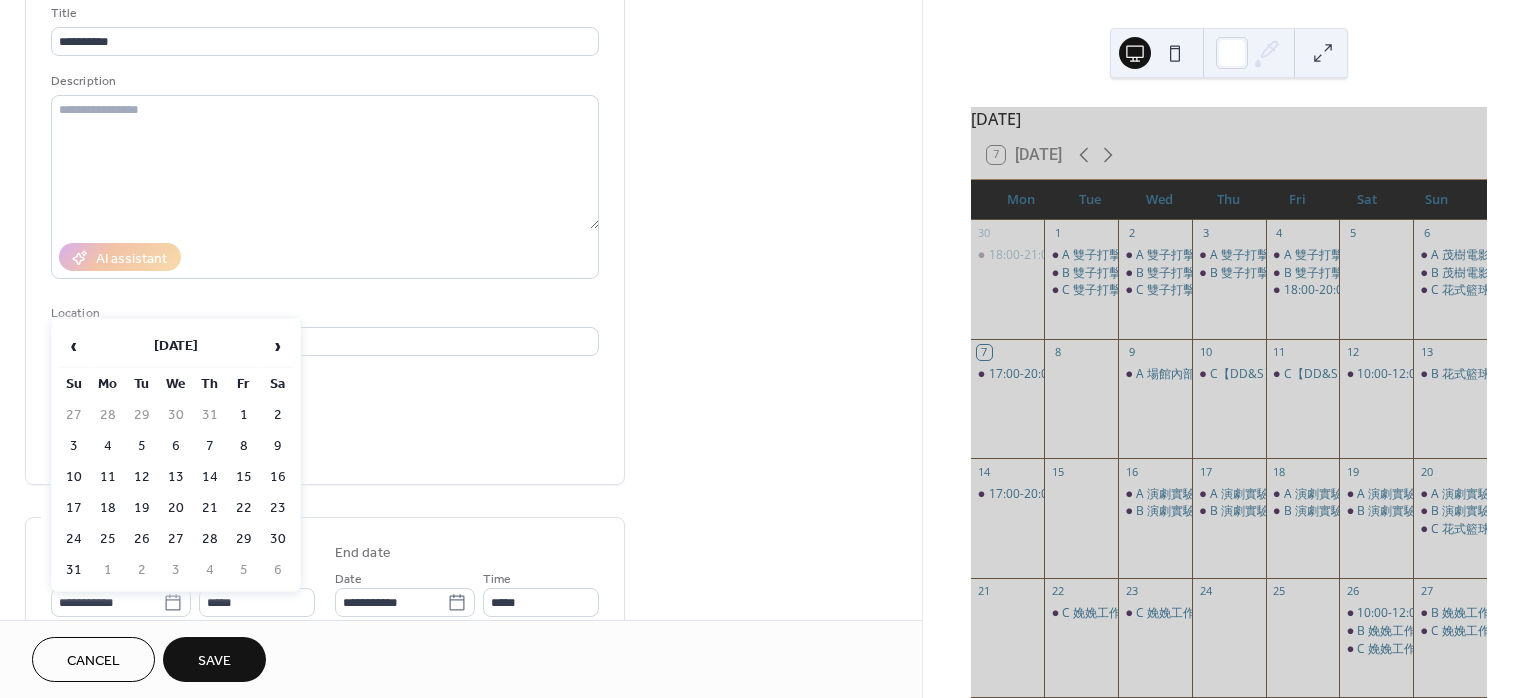 type on "**********" 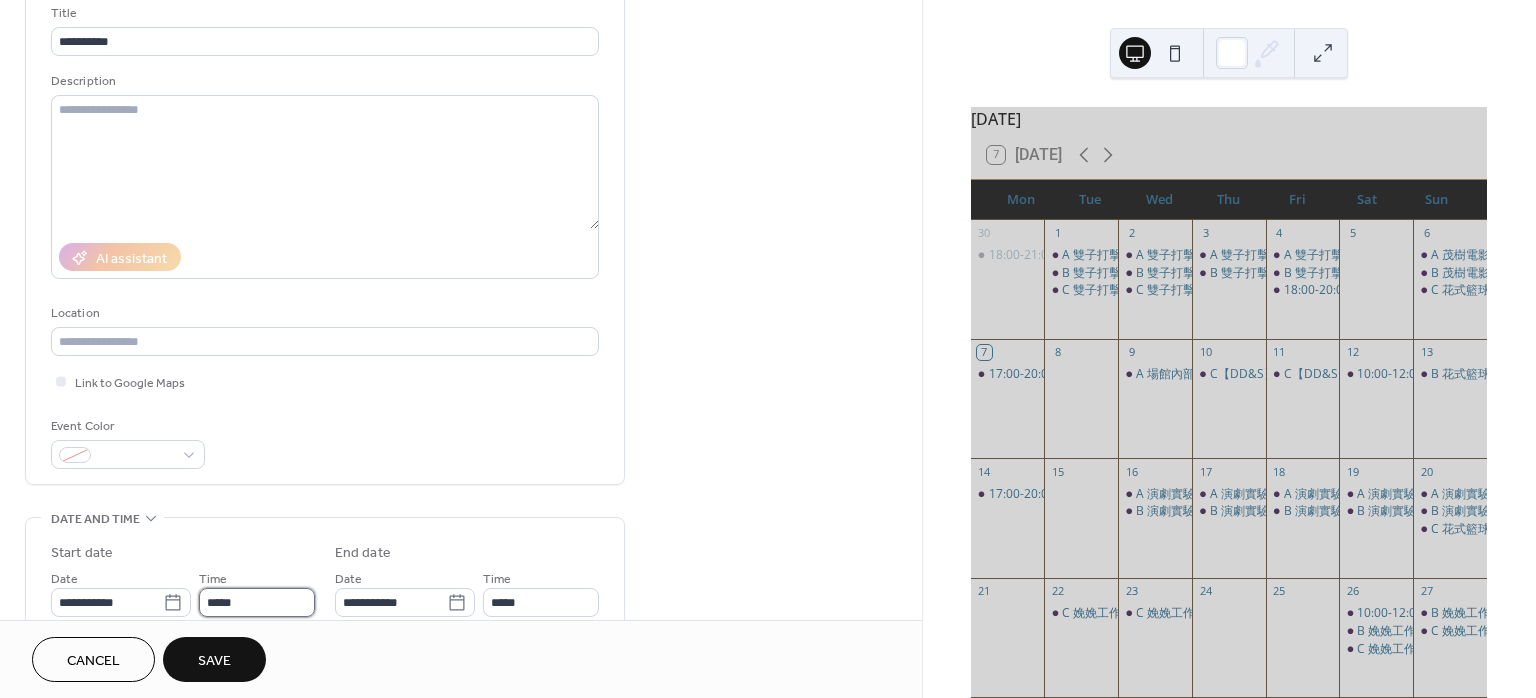 click on "*****" at bounding box center [257, 602] 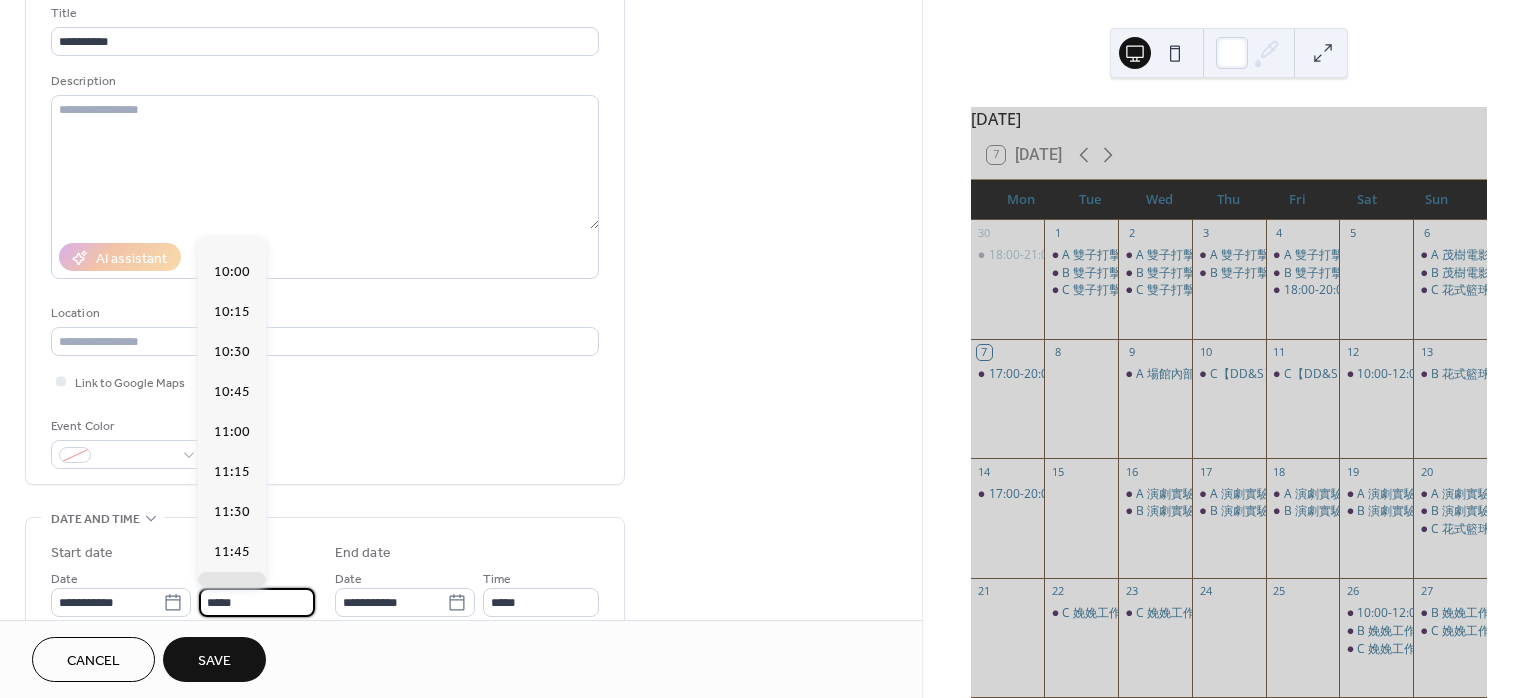 scroll, scrollTop: 1546, scrollLeft: 0, axis: vertical 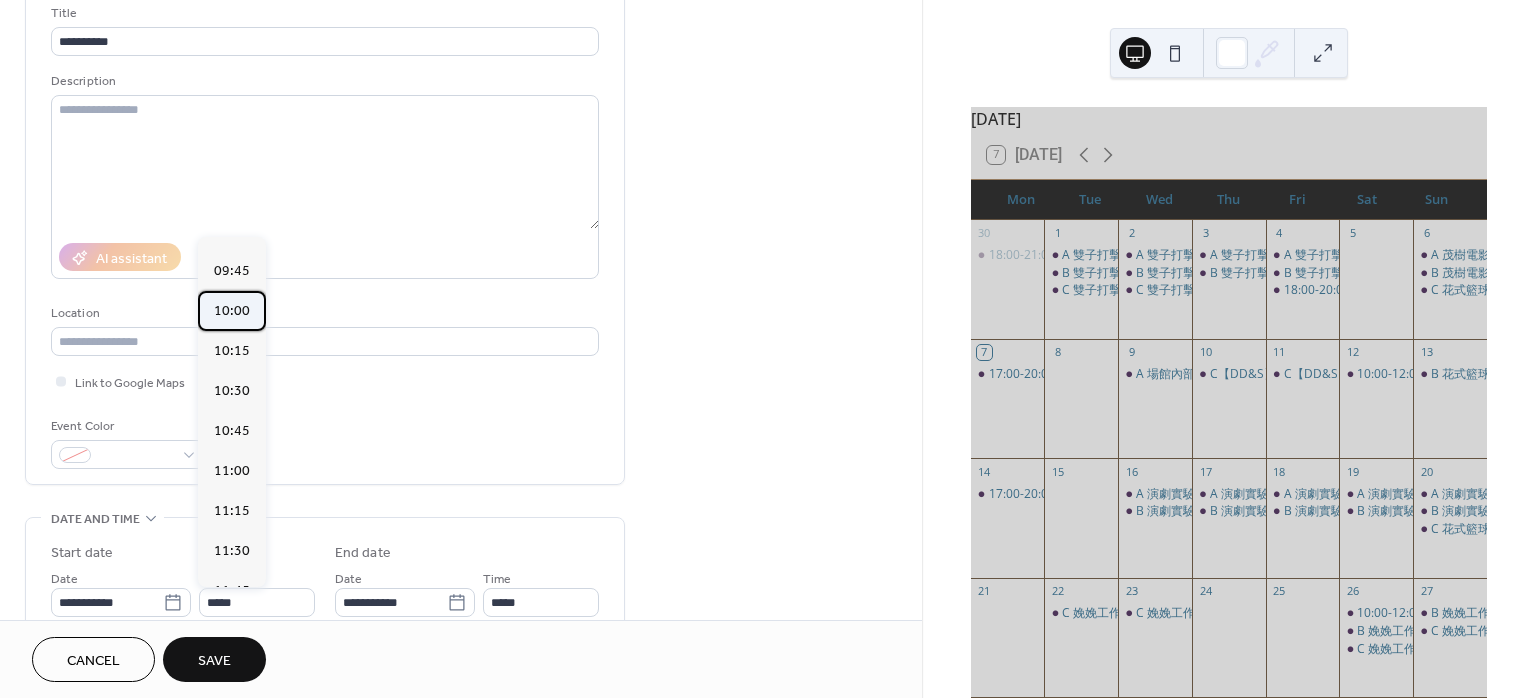 click on "10:00" at bounding box center (232, 311) 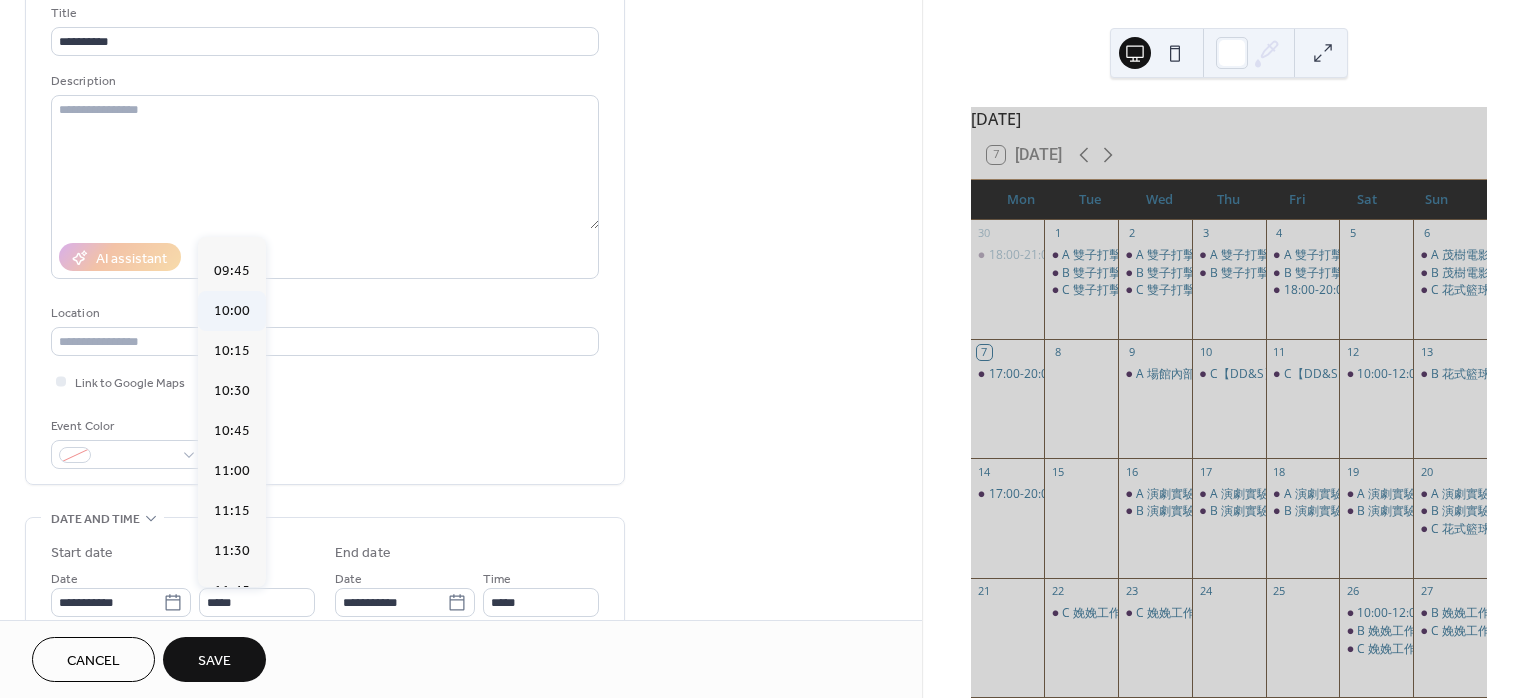 type on "*****" 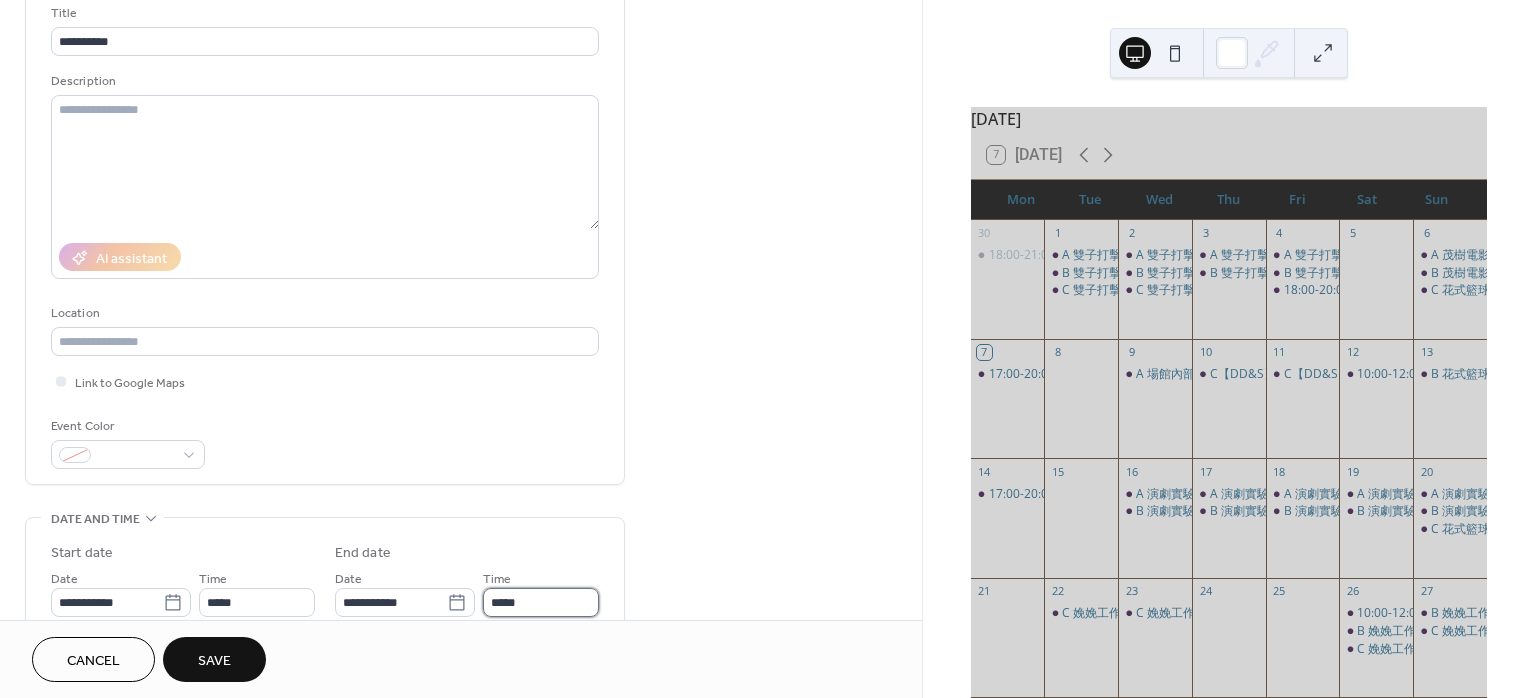 click on "*****" at bounding box center (541, 602) 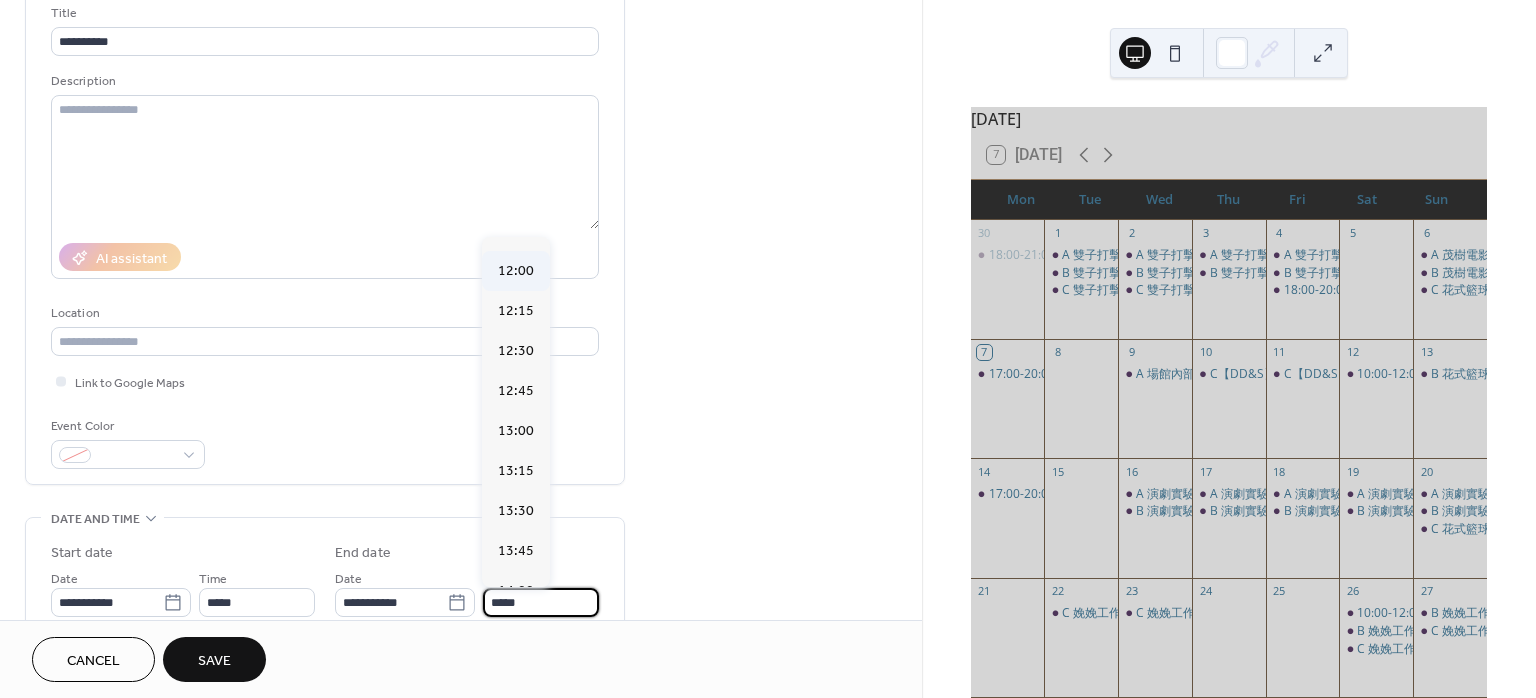 scroll, scrollTop: 533, scrollLeft: 0, axis: vertical 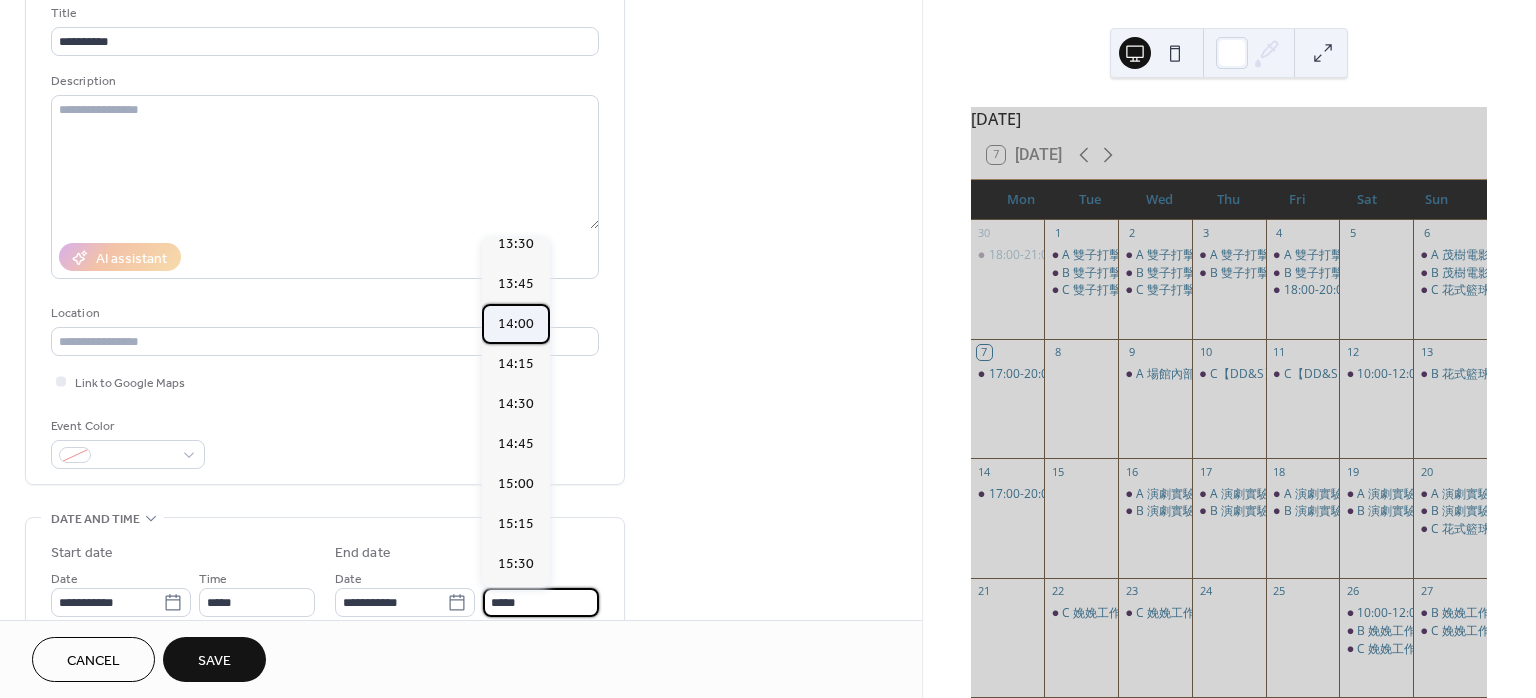click on "14:00" at bounding box center [516, 324] 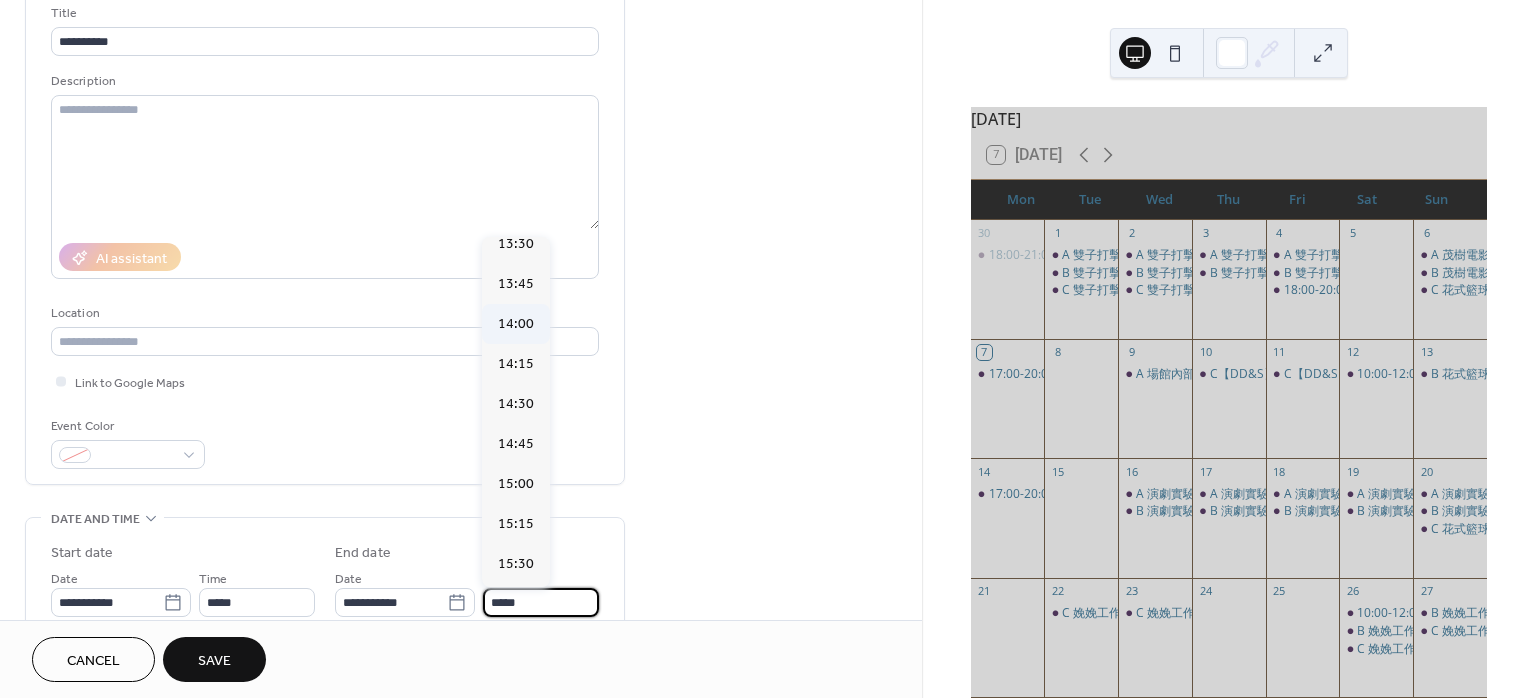 type on "*****" 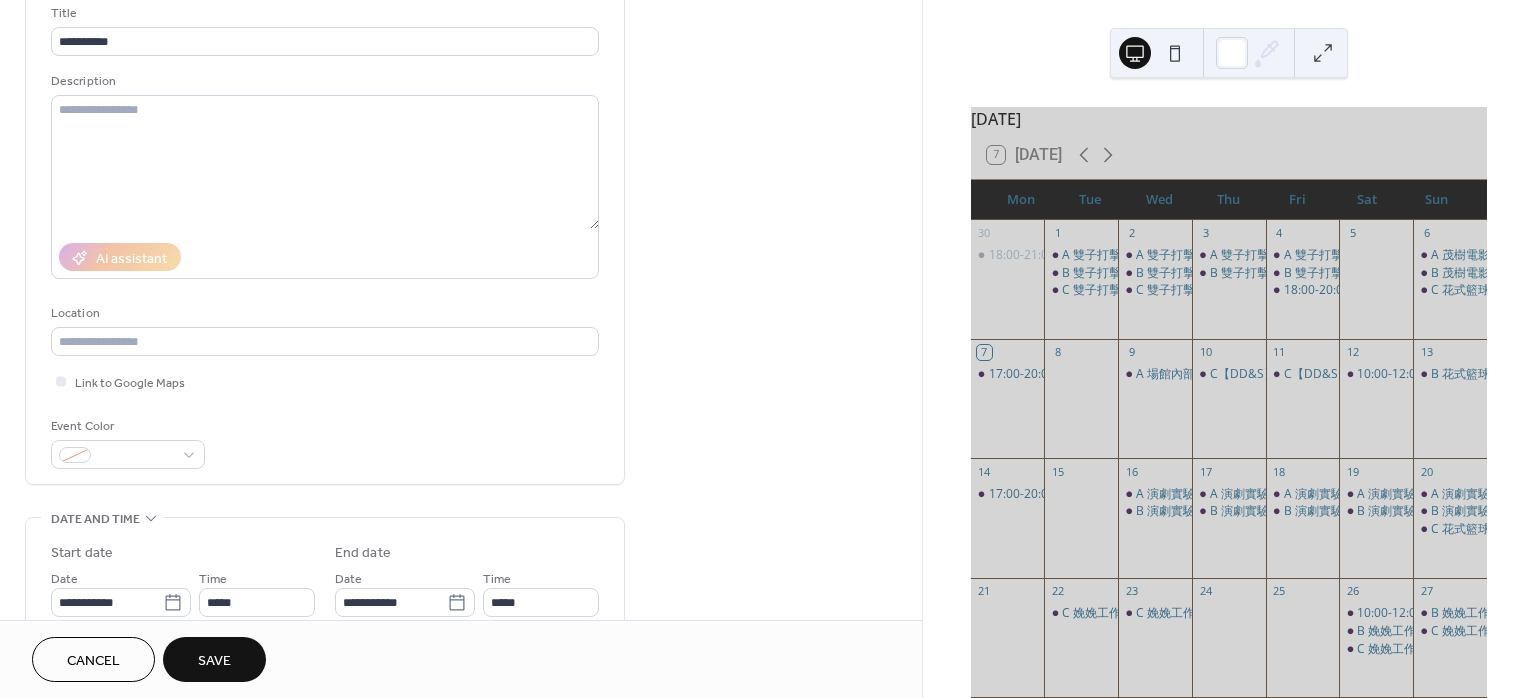 click on "Save" at bounding box center (214, 659) 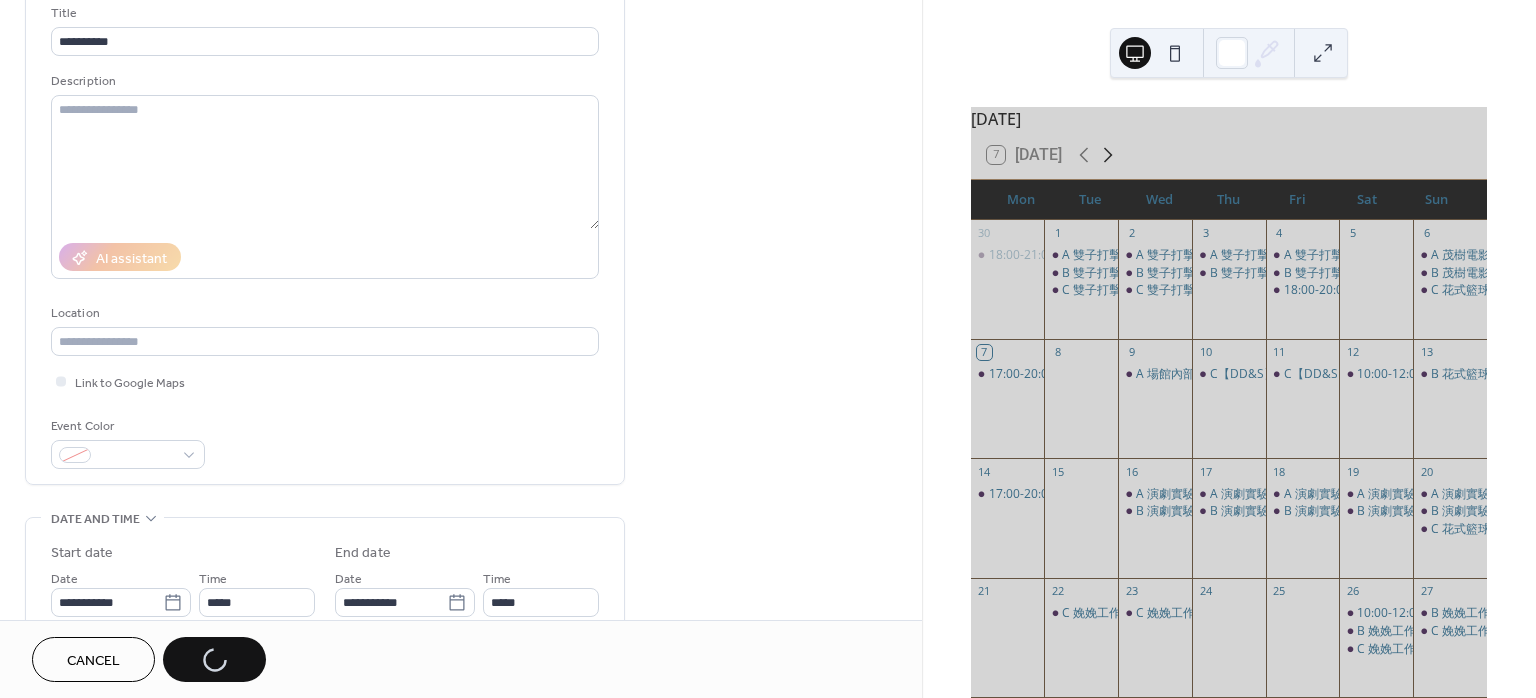 click 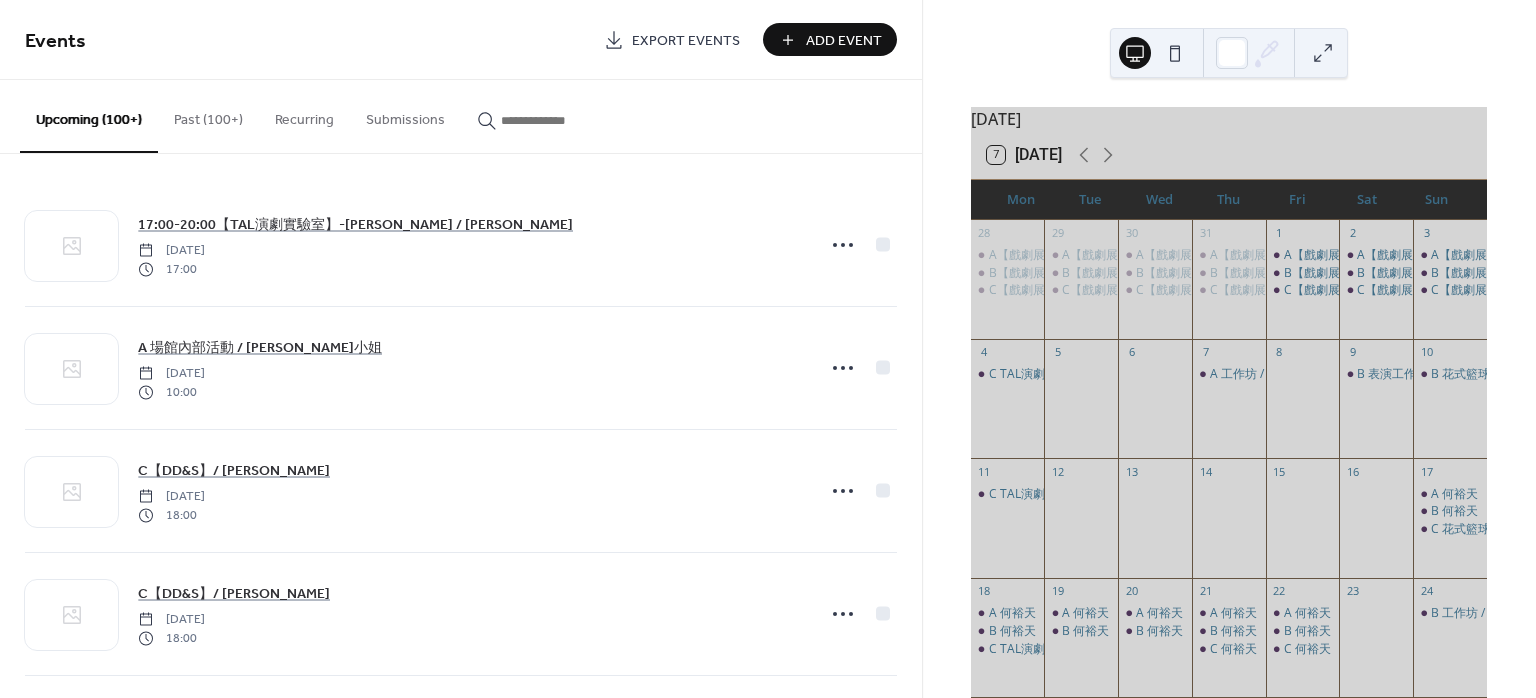 click on "Add Event" at bounding box center (844, 41) 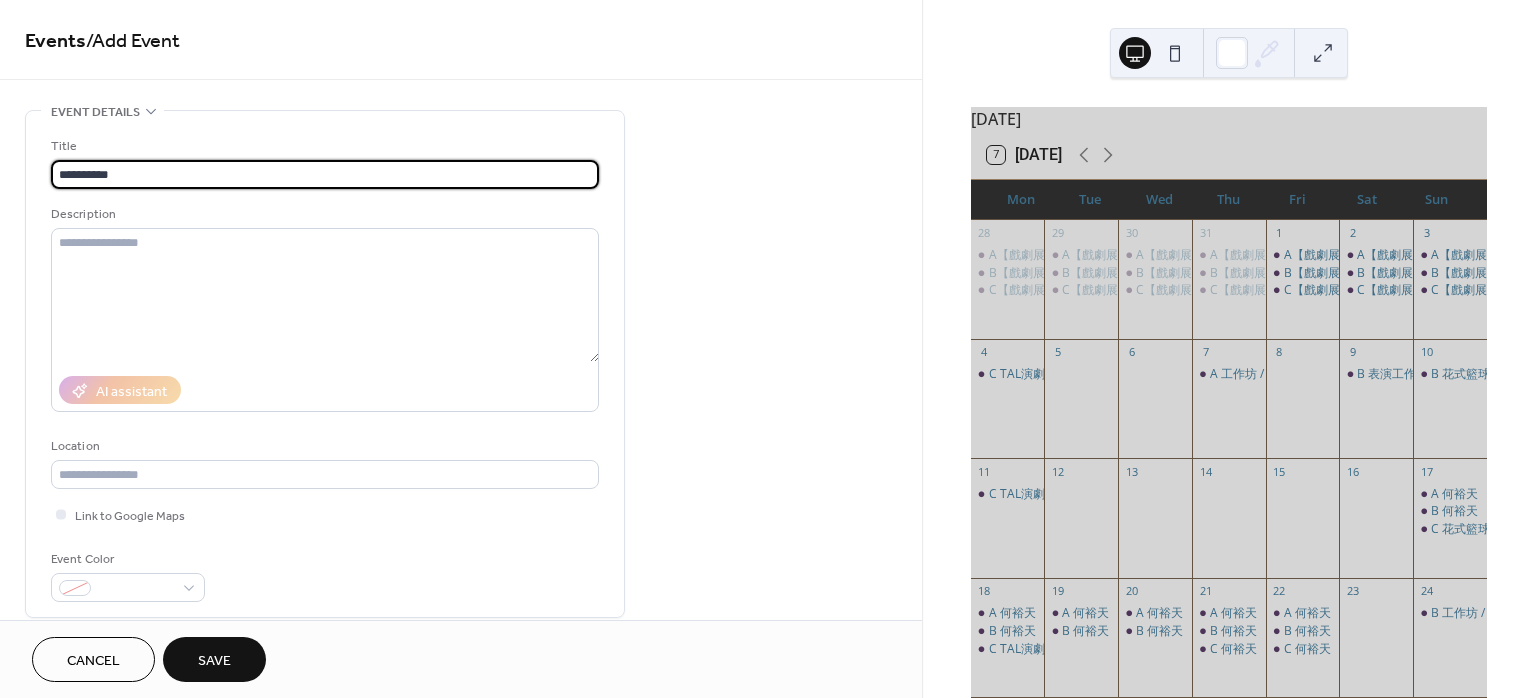 scroll, scrollTop: 400, scrollLeft: 0, axis: vertical 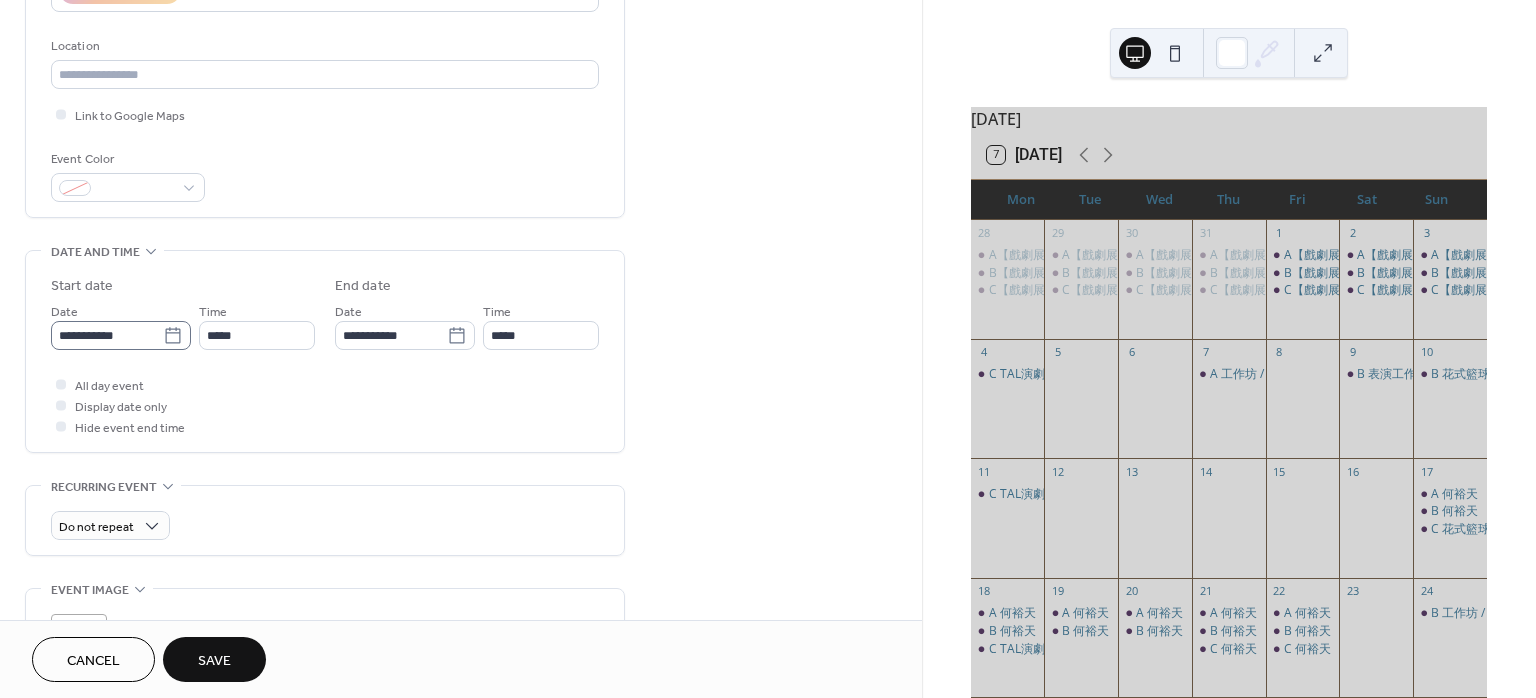 type on "**********" 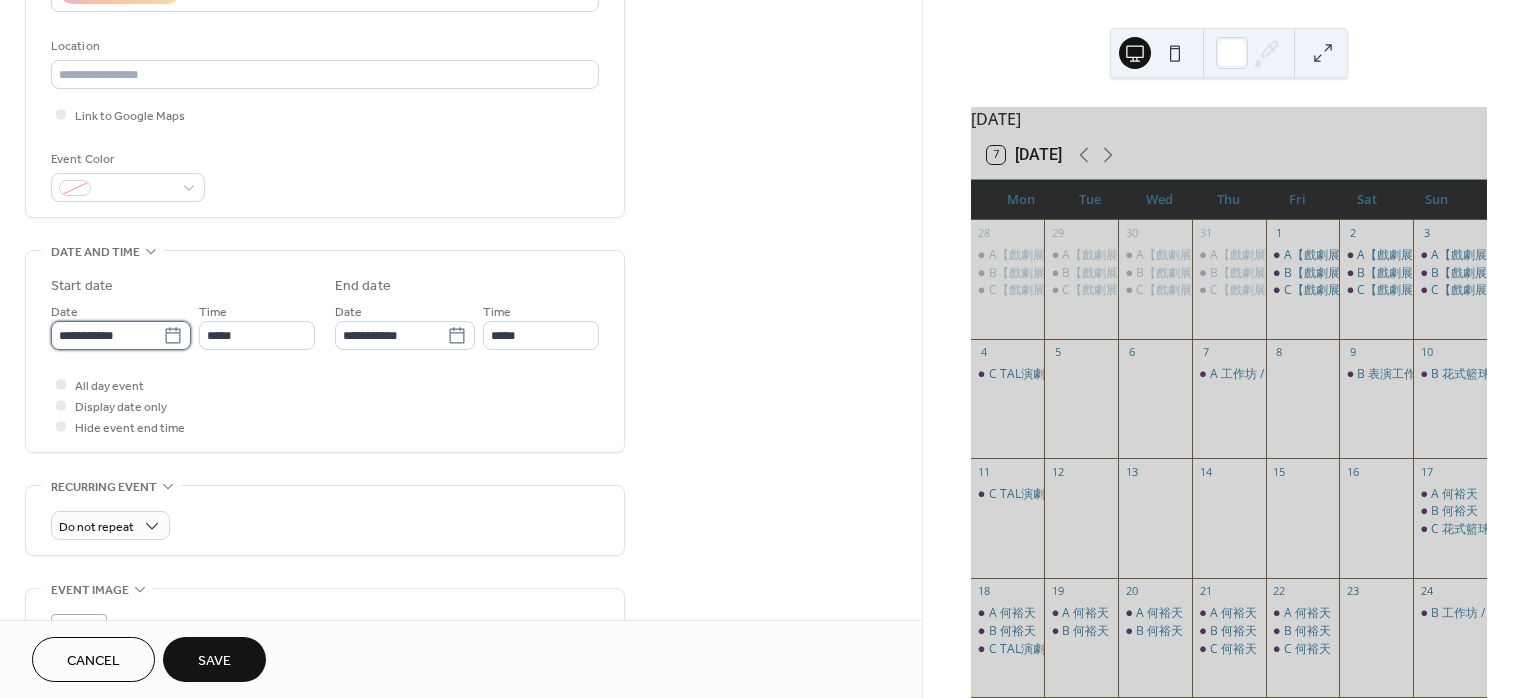 click on "**********" at bounding box center [107, 335] 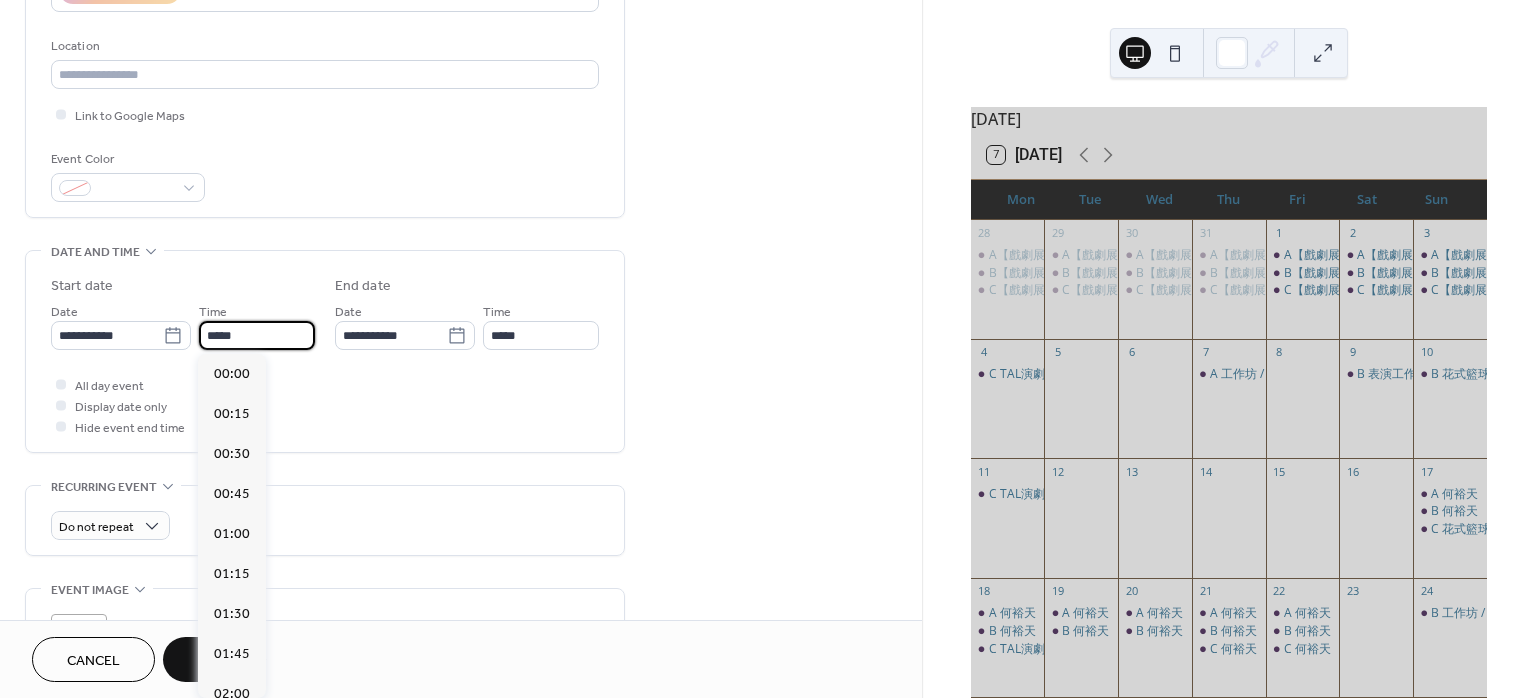 click on "*****" at bounding box center [257, 335] 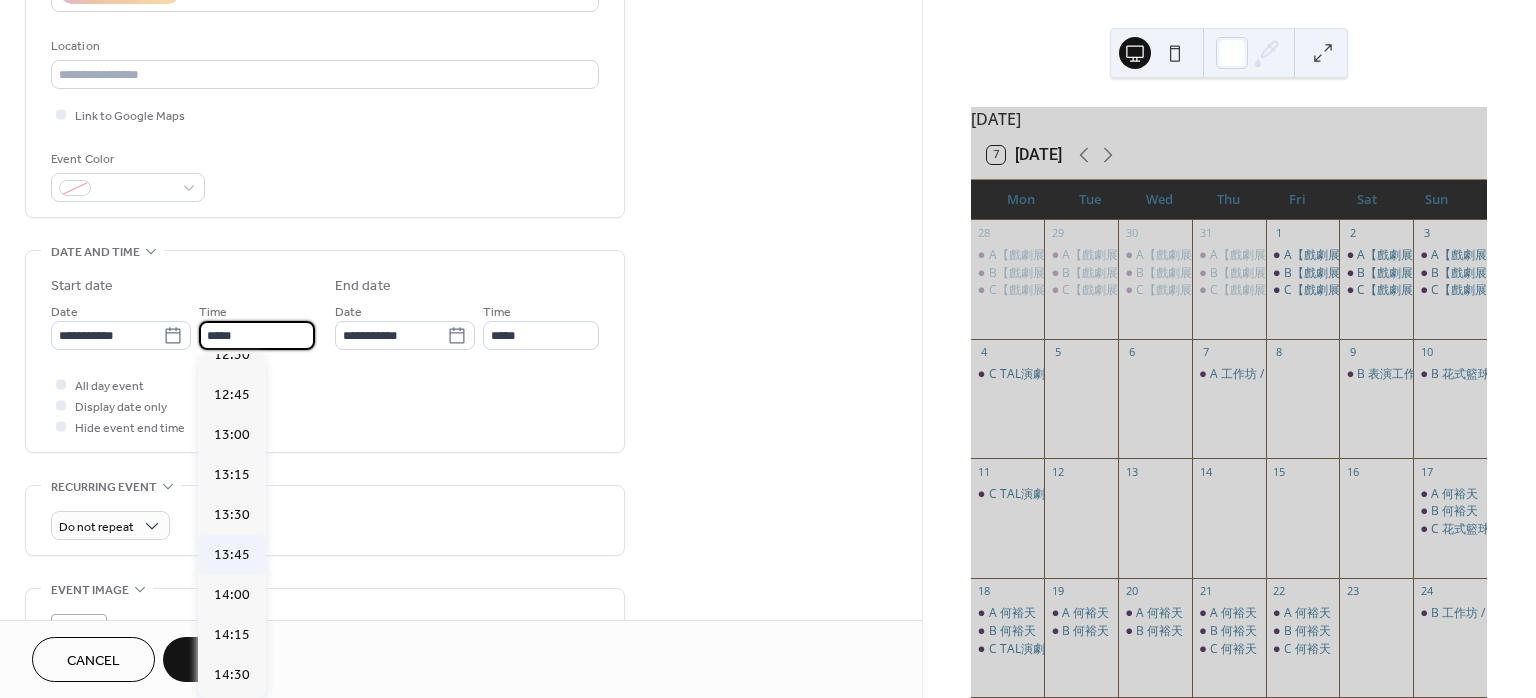 scroll, scrollTop: 2080, scrollLeft: 0, axis: vertical 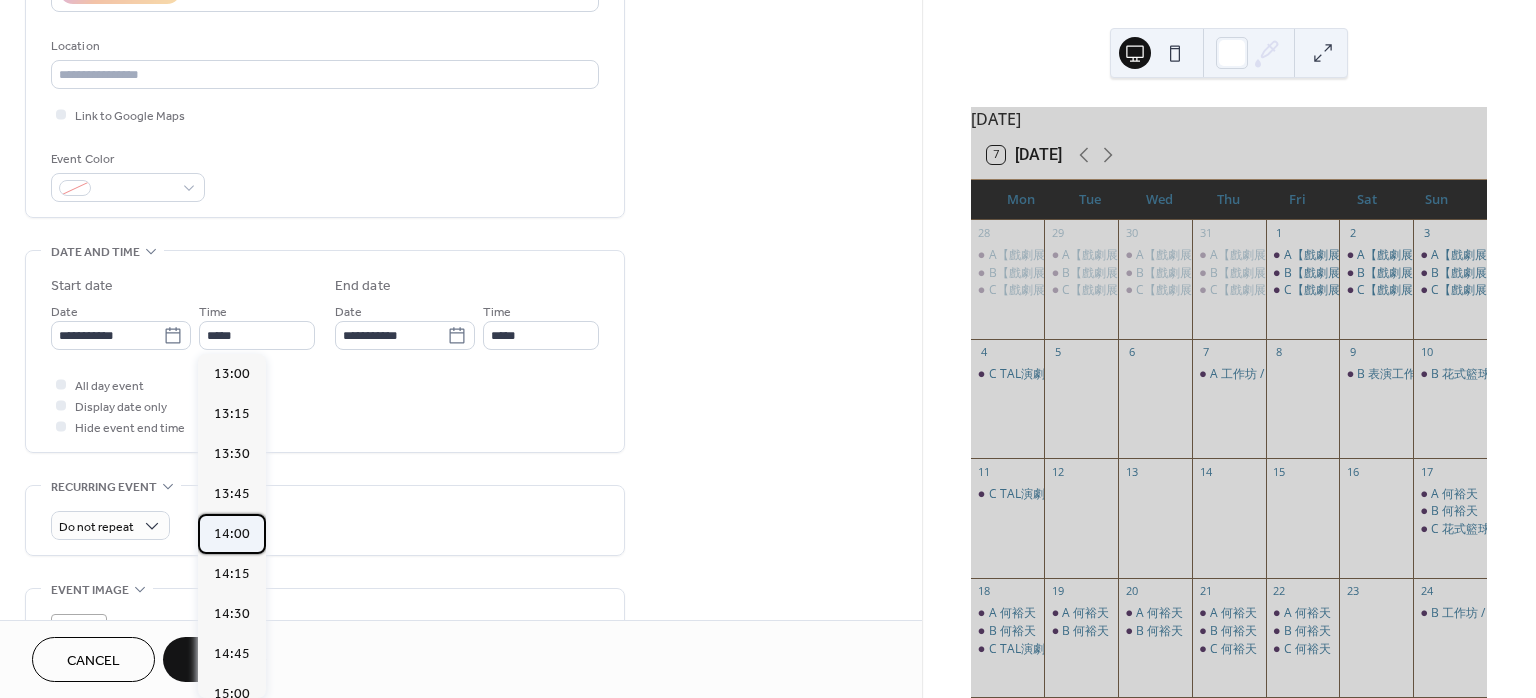 click on "14:00" at bounding box center [232, 533] 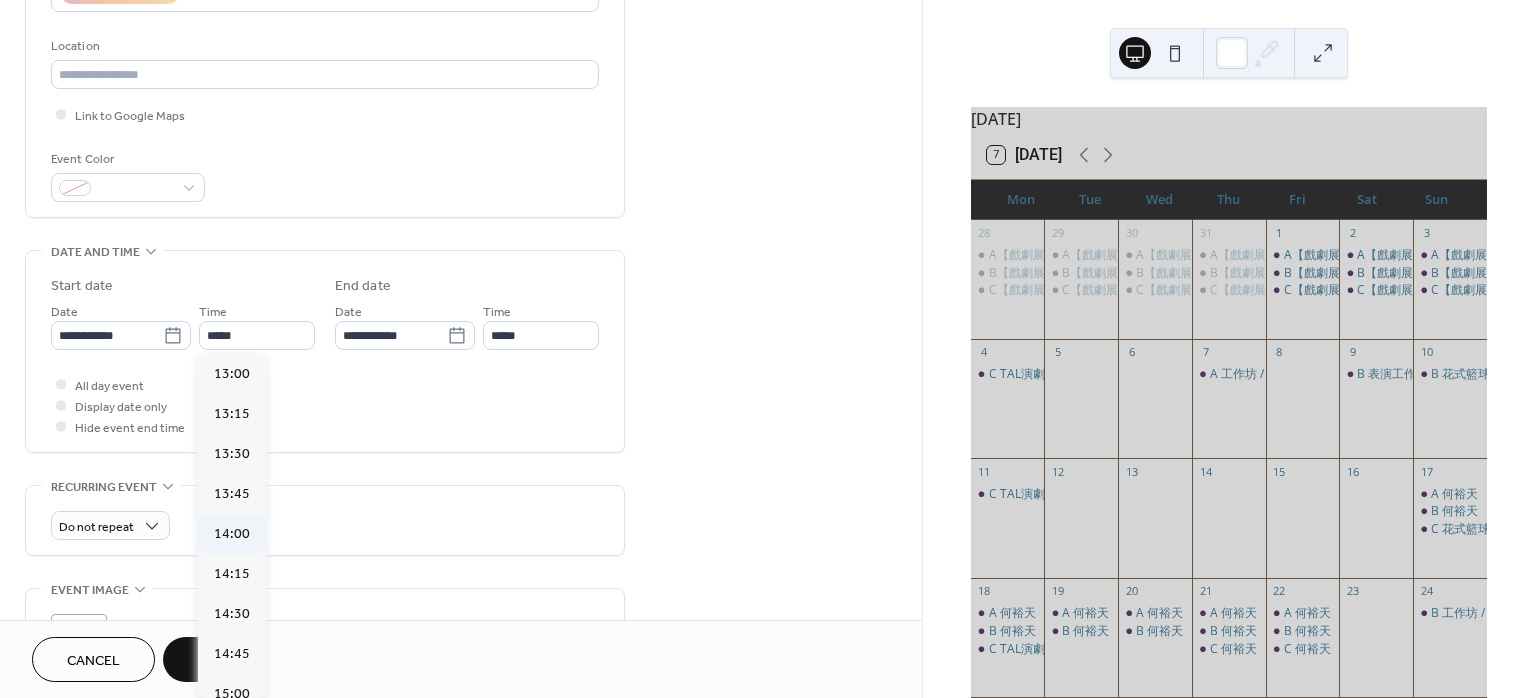 type on "*****" 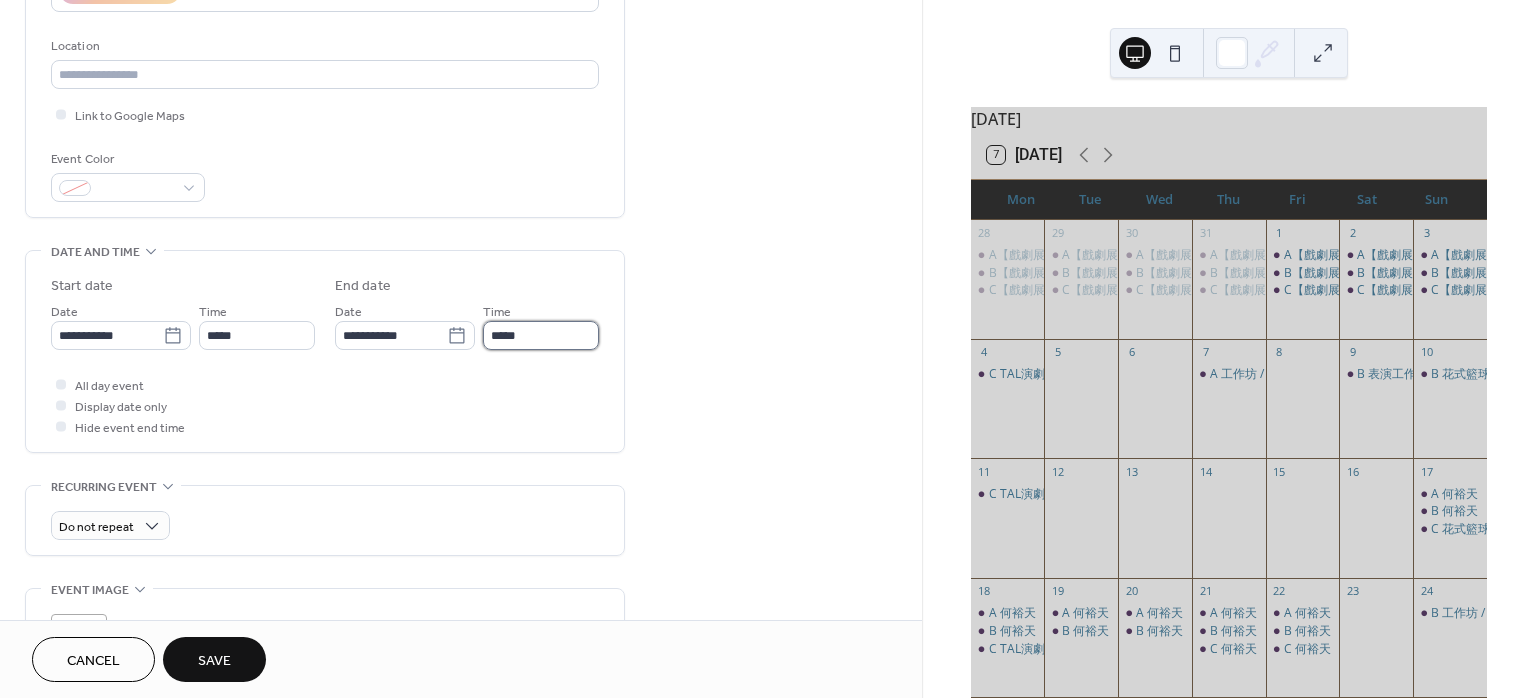 click on "*****" at bounding box center (541, 335) 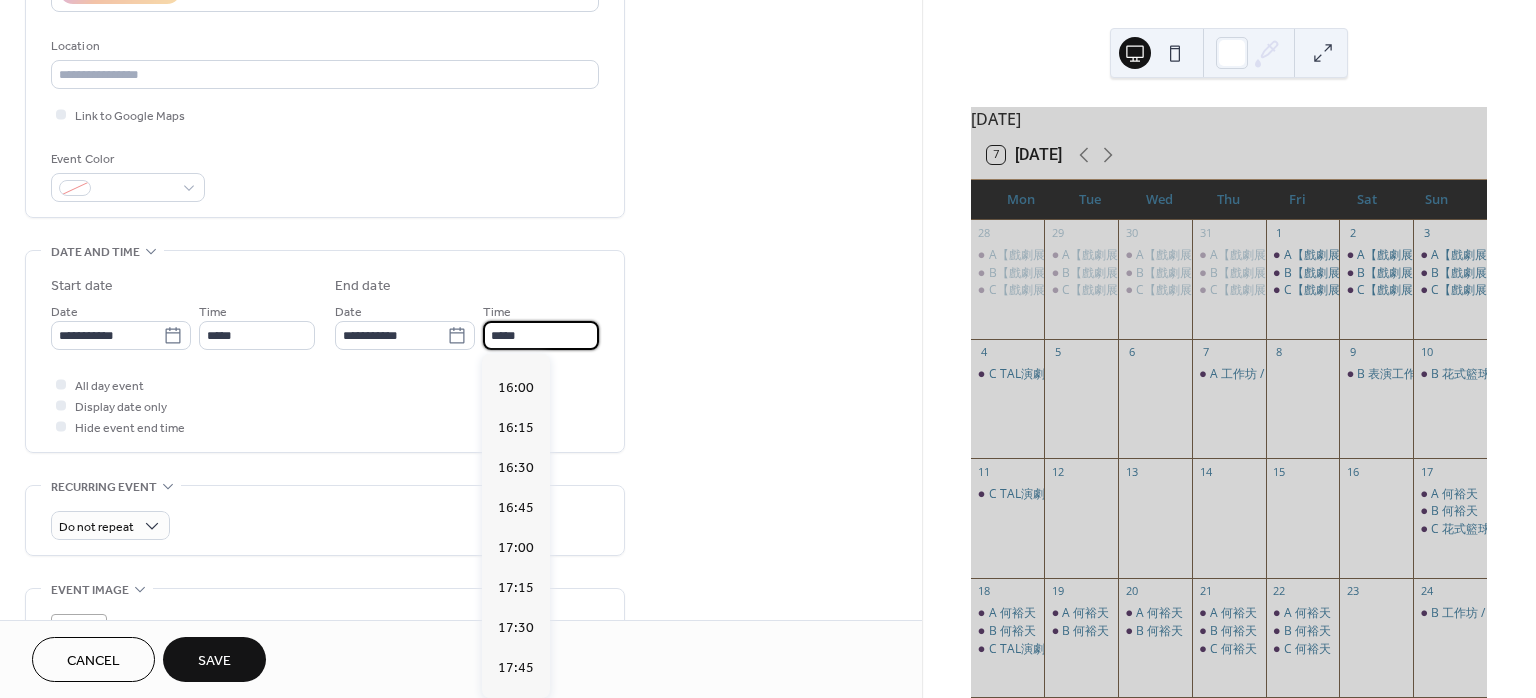 scroll, scrollTop: 400, scrollLeft: 0, axis: vertical 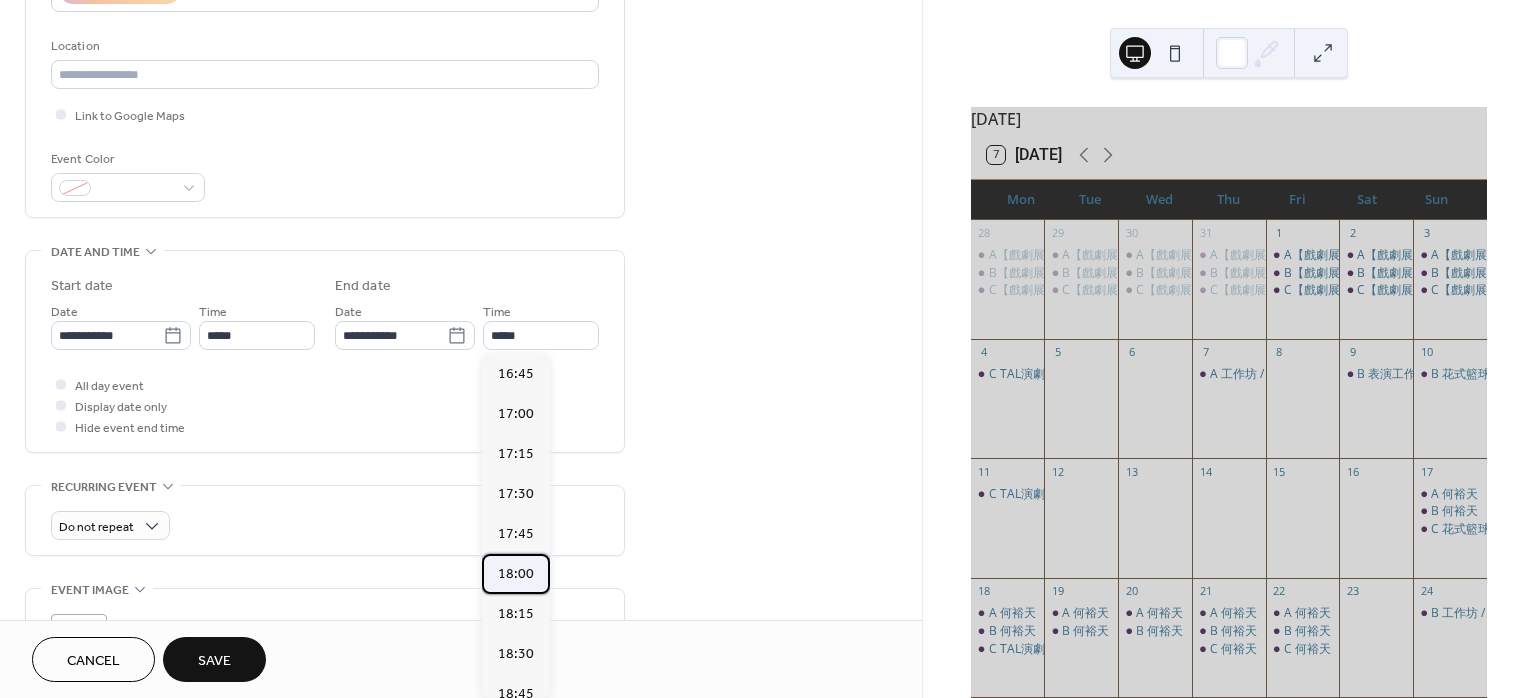 click on "18:00" at bounding box center [516, 573] 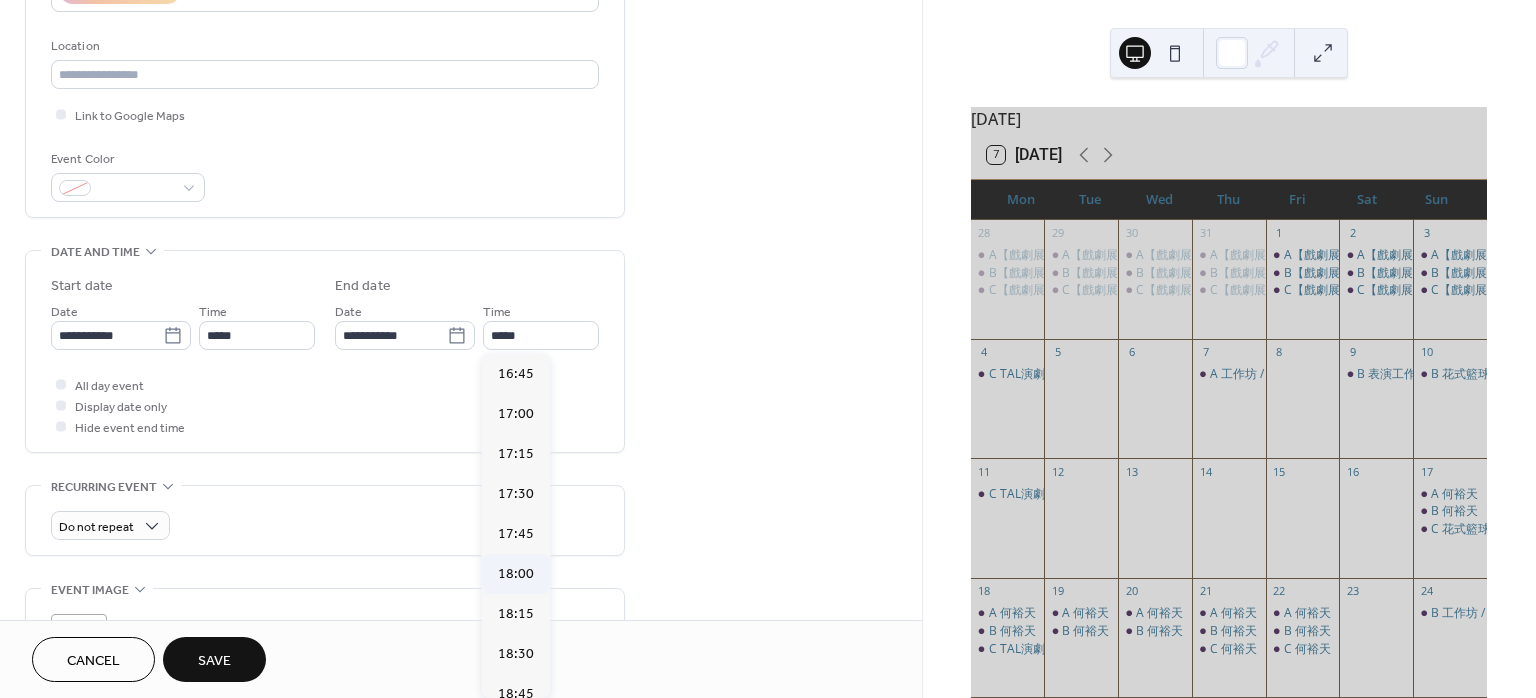 type on "*****" 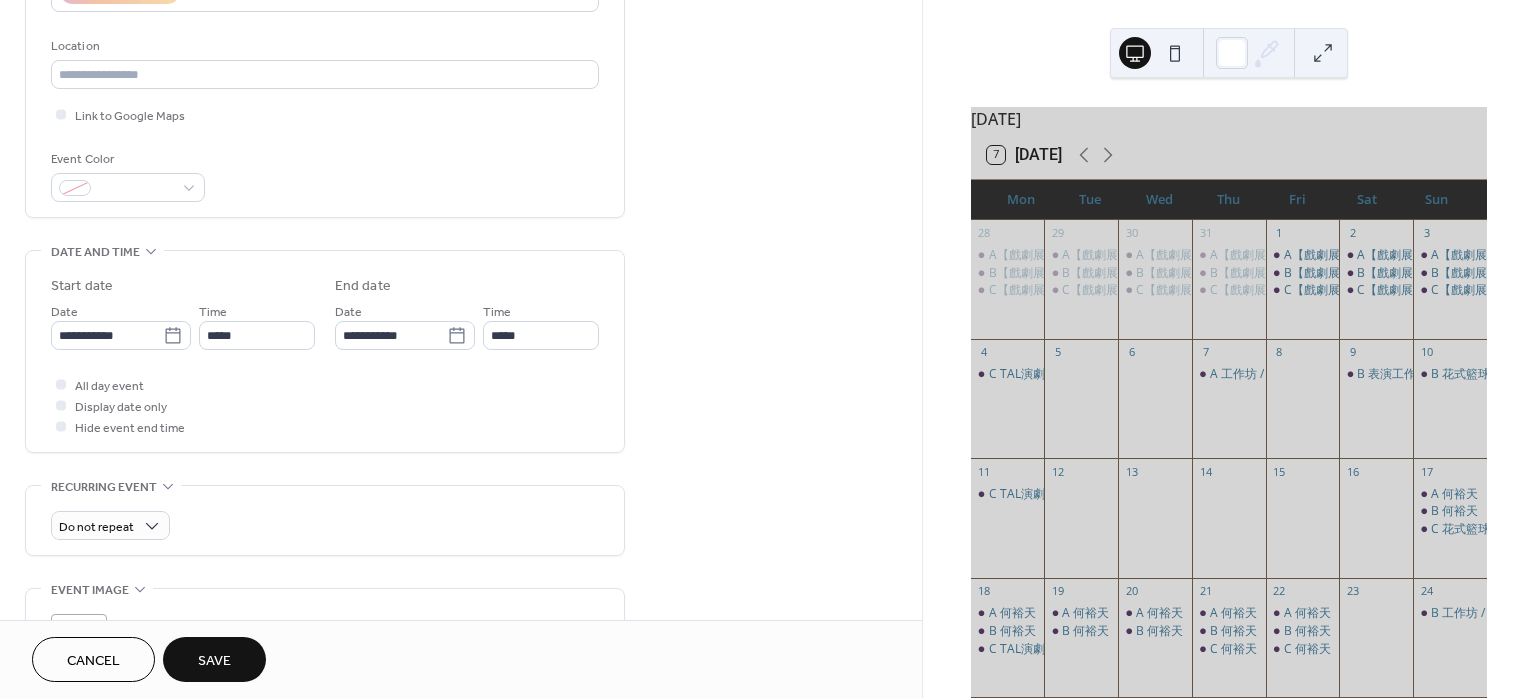 click on "Save" at bounding box center [214, 659] 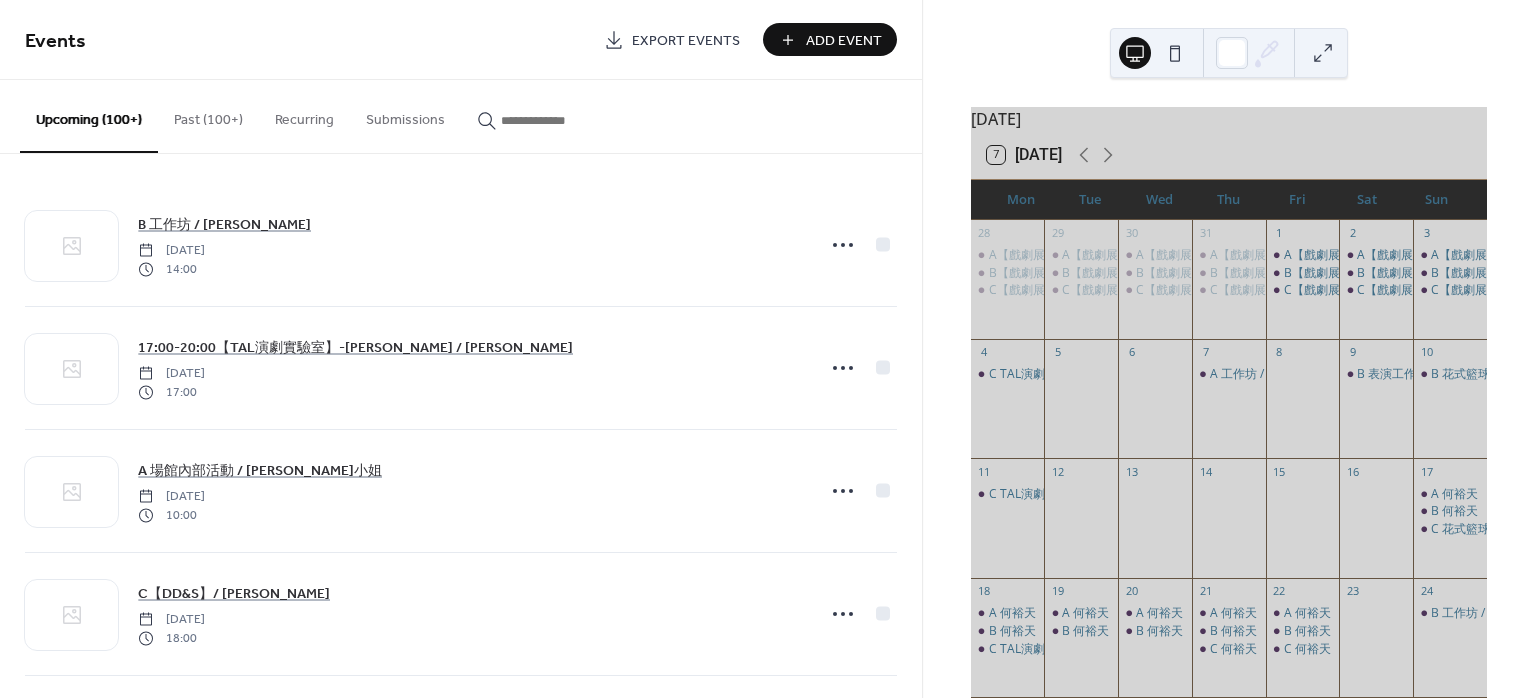 click on "7 [DATE]" at bounding box center (1024, 155) 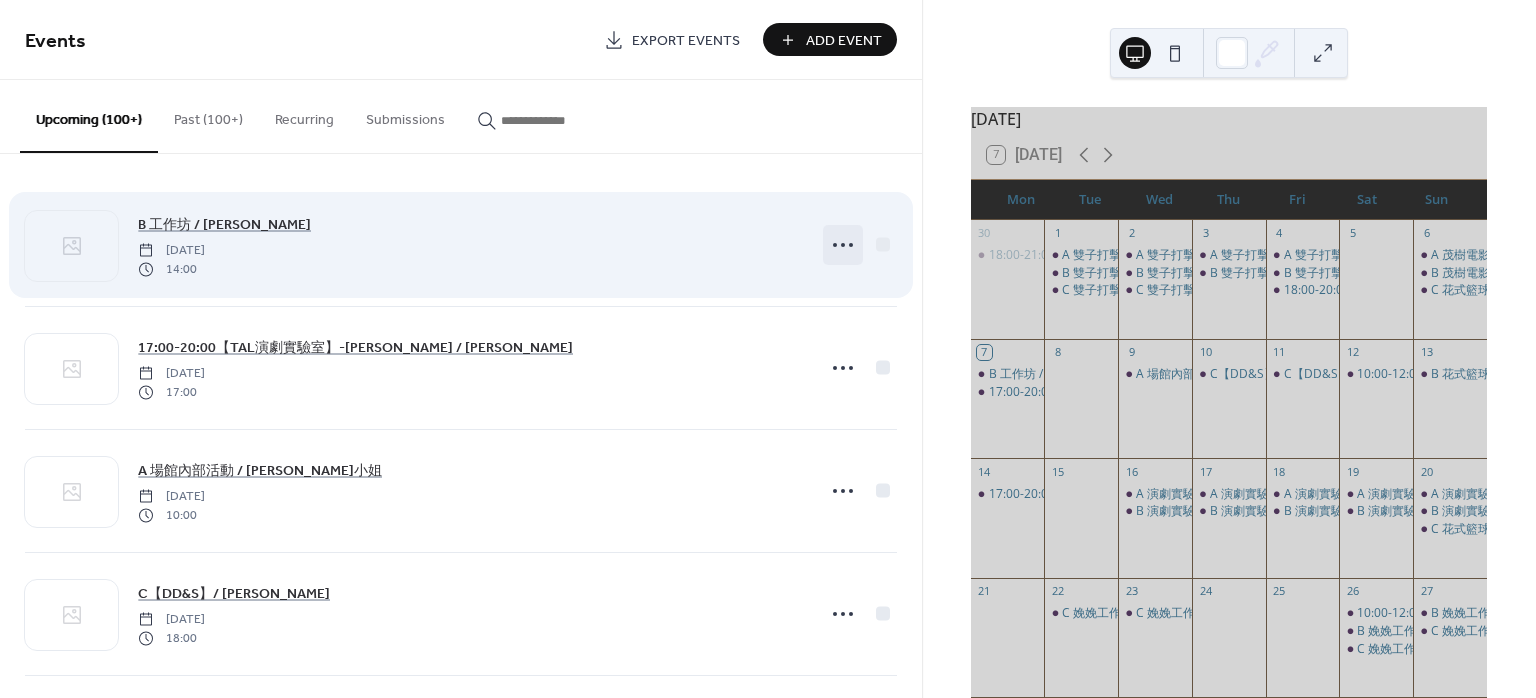 click 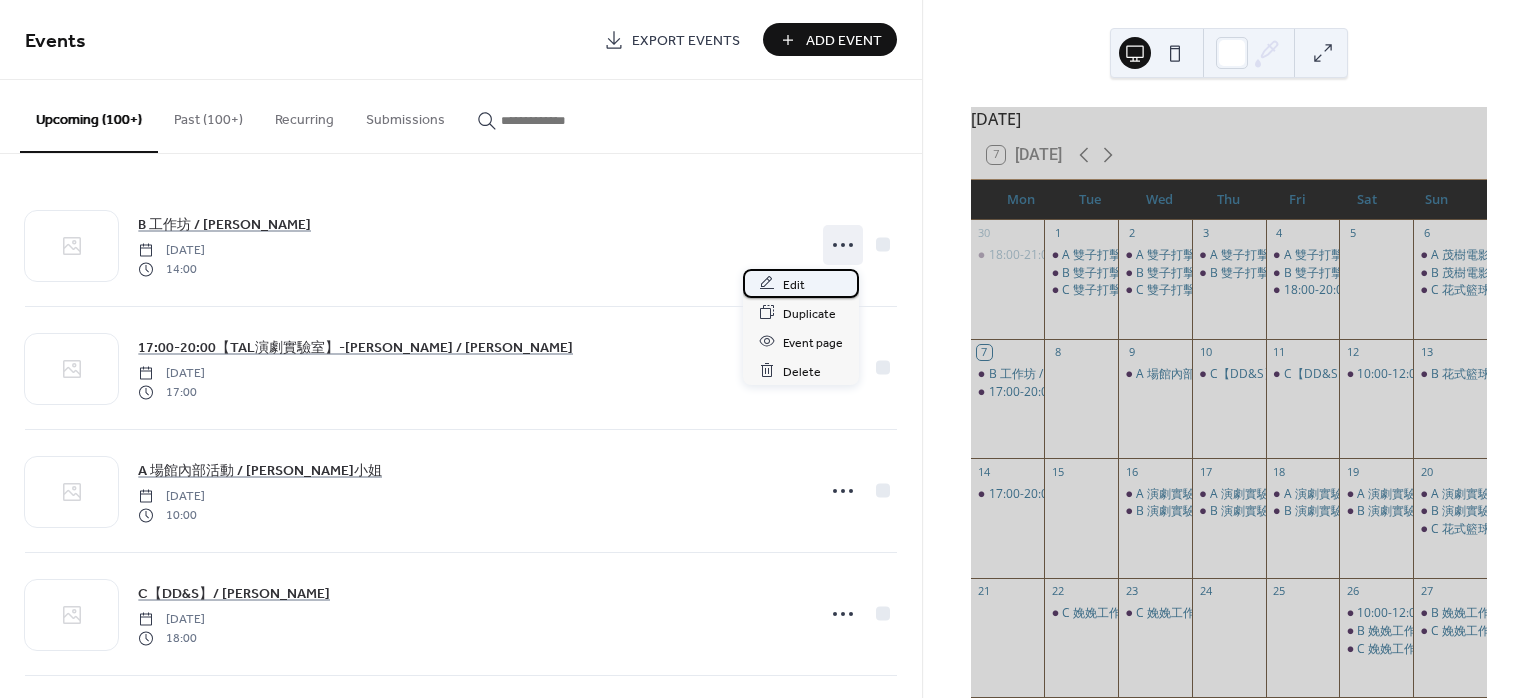 click on "Edit" at bounding box center (794, 284) 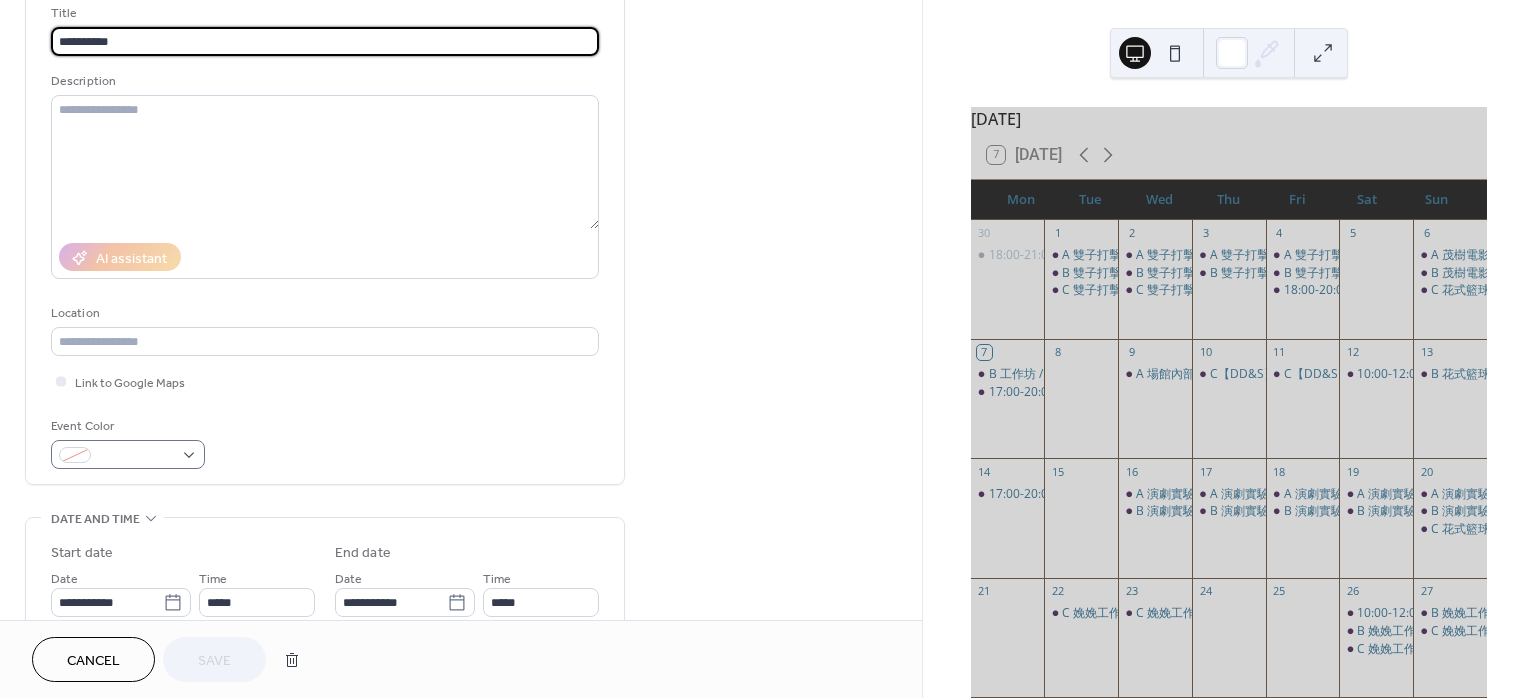 scroll, scrollTop: 266, scrollLeft: 0, axis: vertical 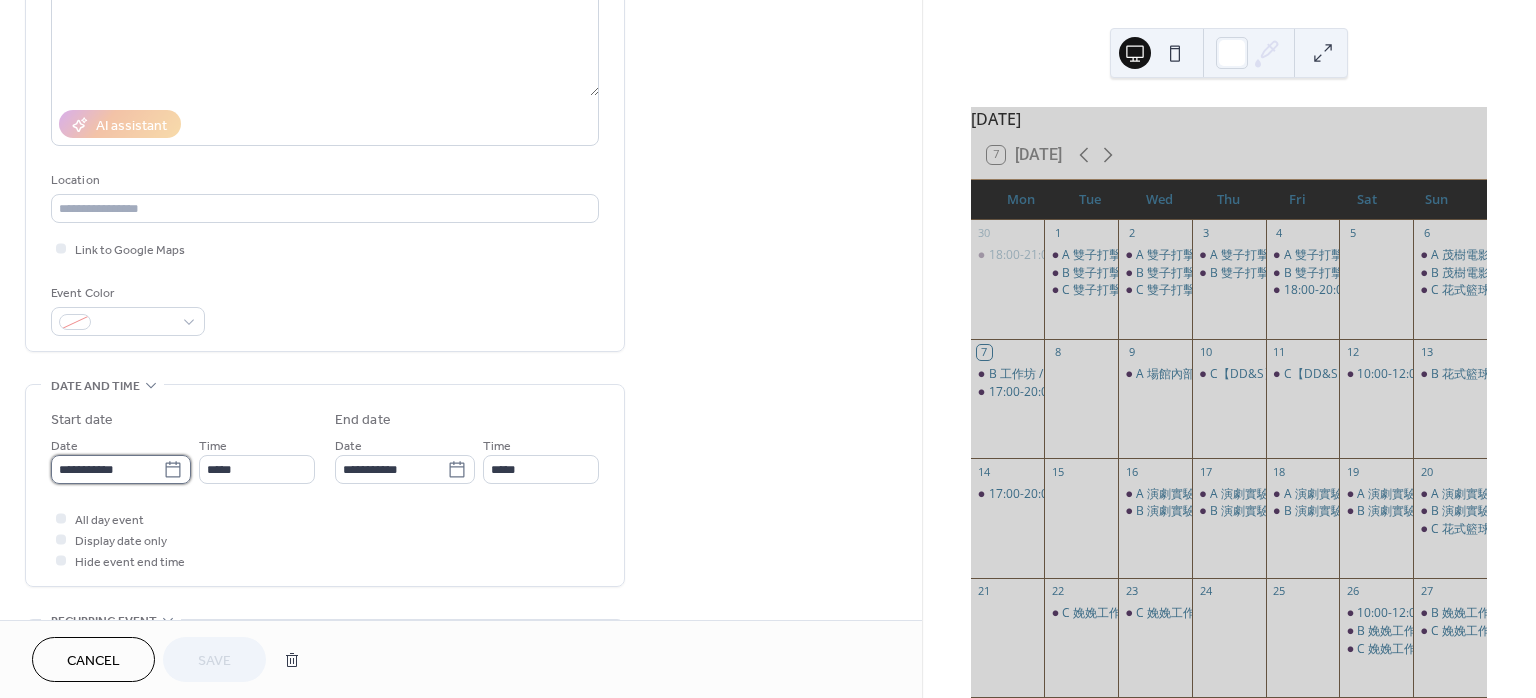 click on "**********" at bounding box center (107, 469) 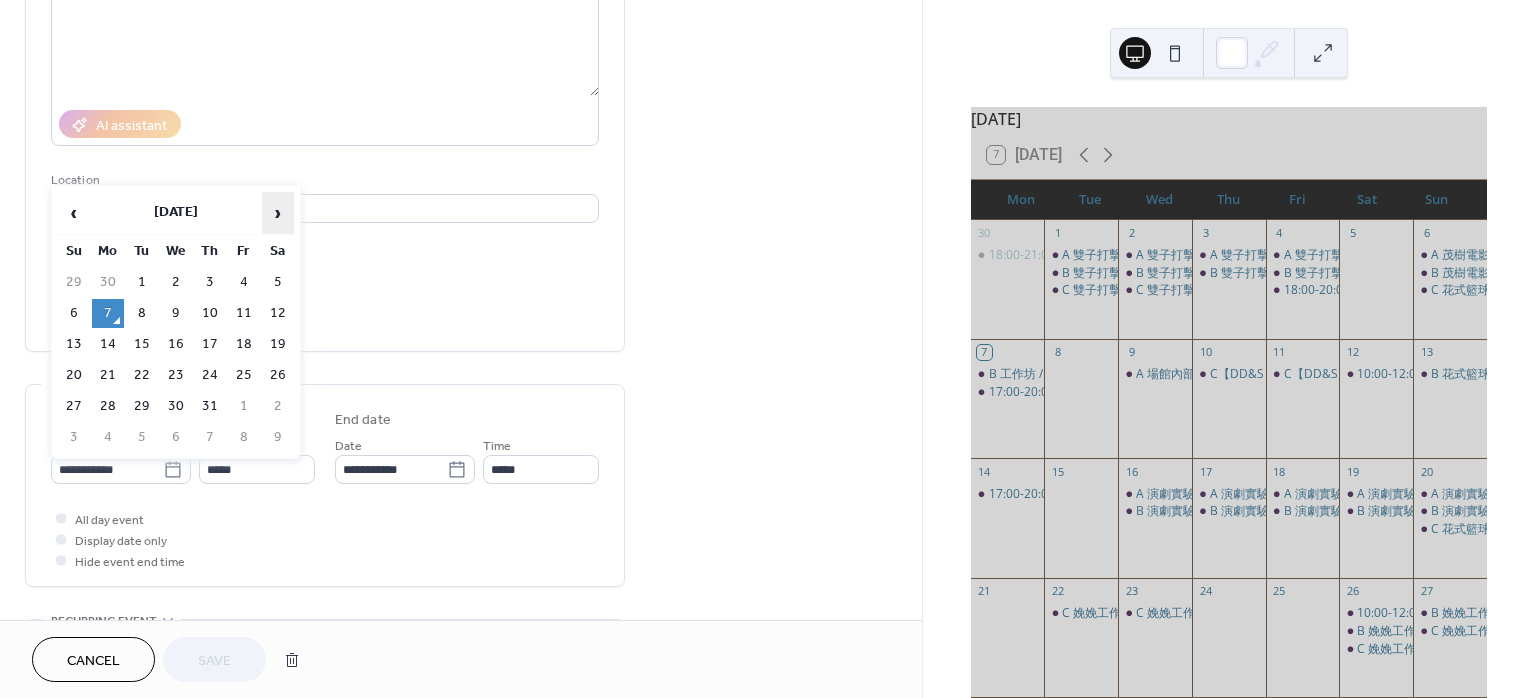 click on "›" at bounding box center [278, 213] 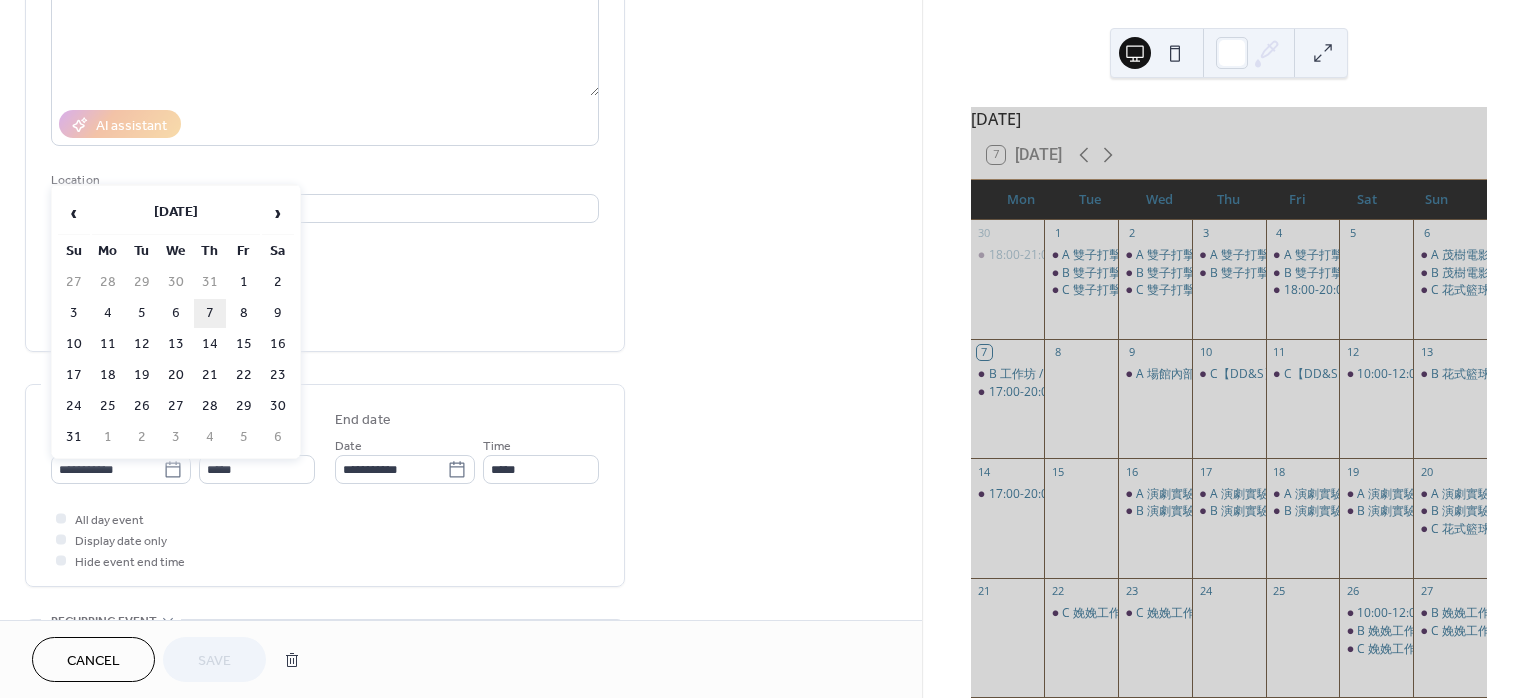 click on "7" at bounding box center [210, 313] 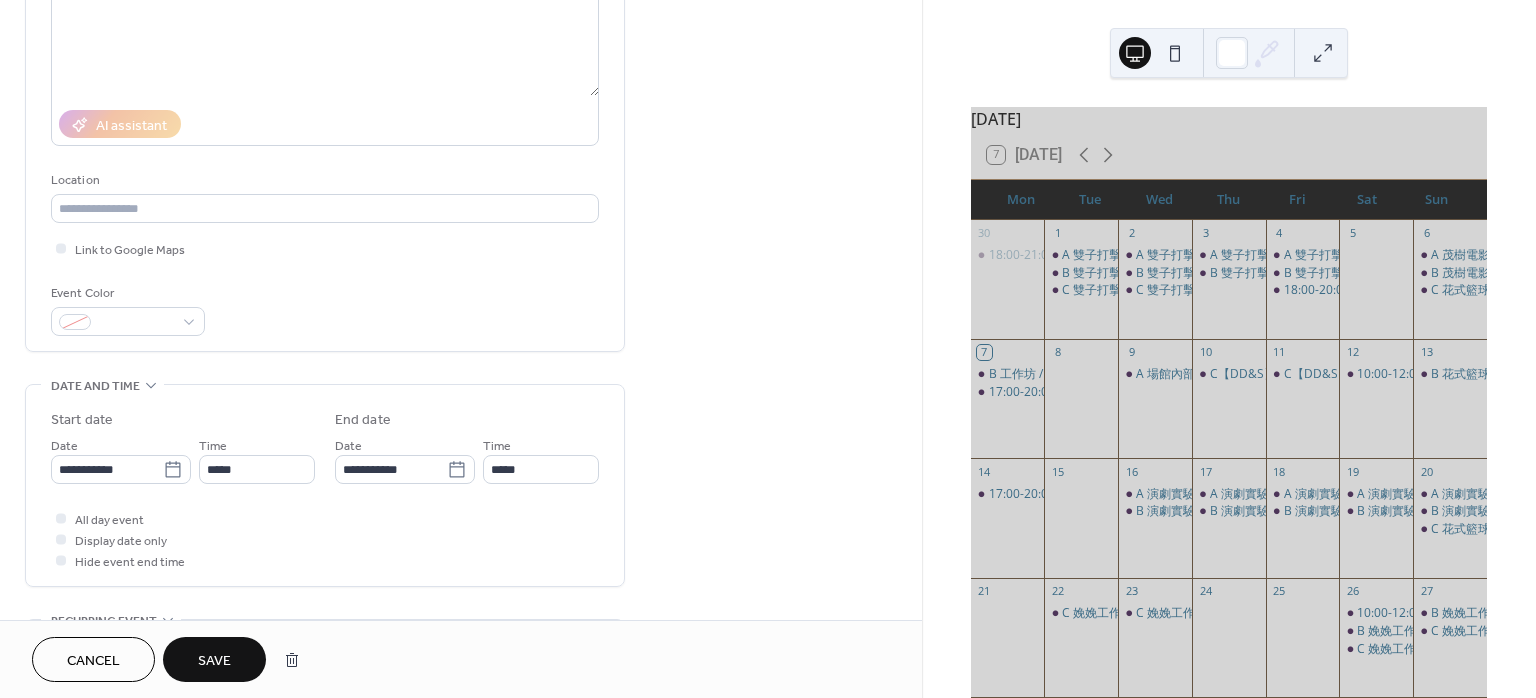 click on "Save" at bounding box center [214, 661] 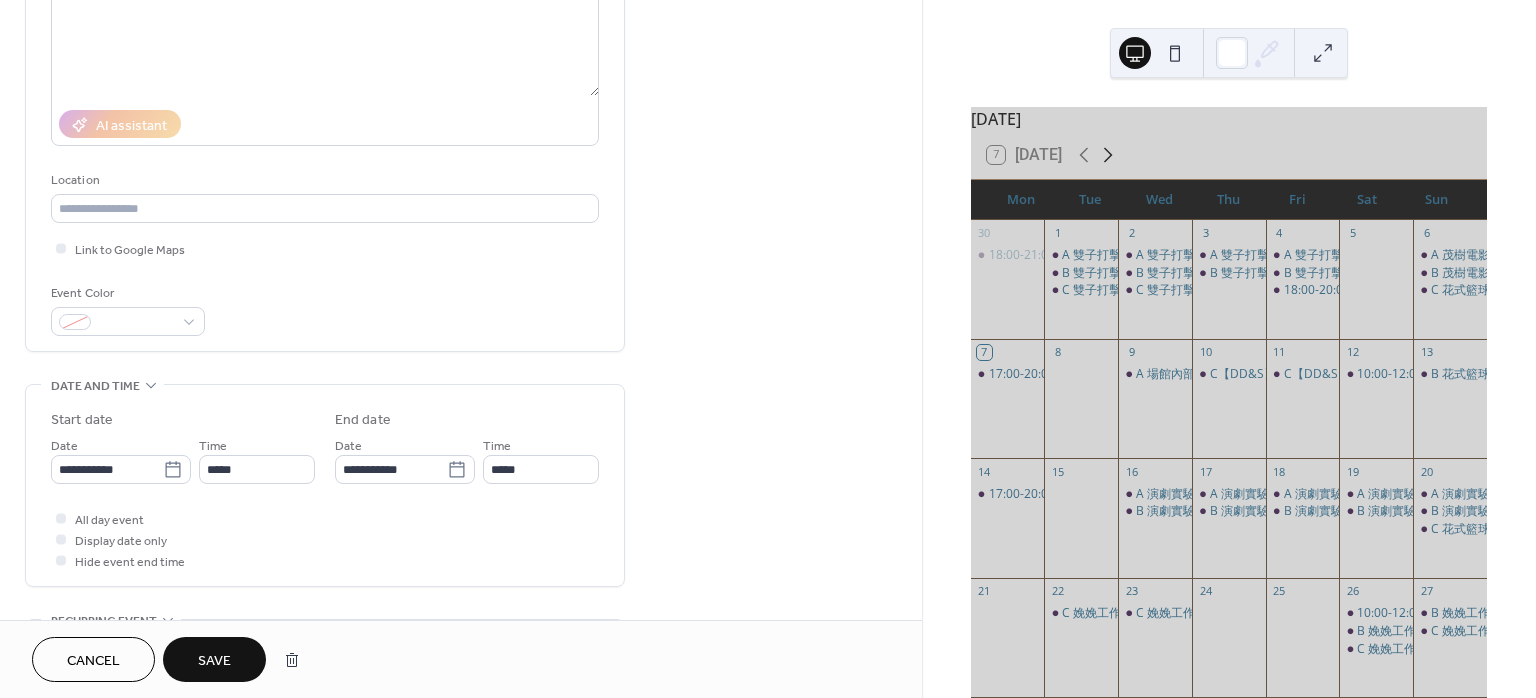 click 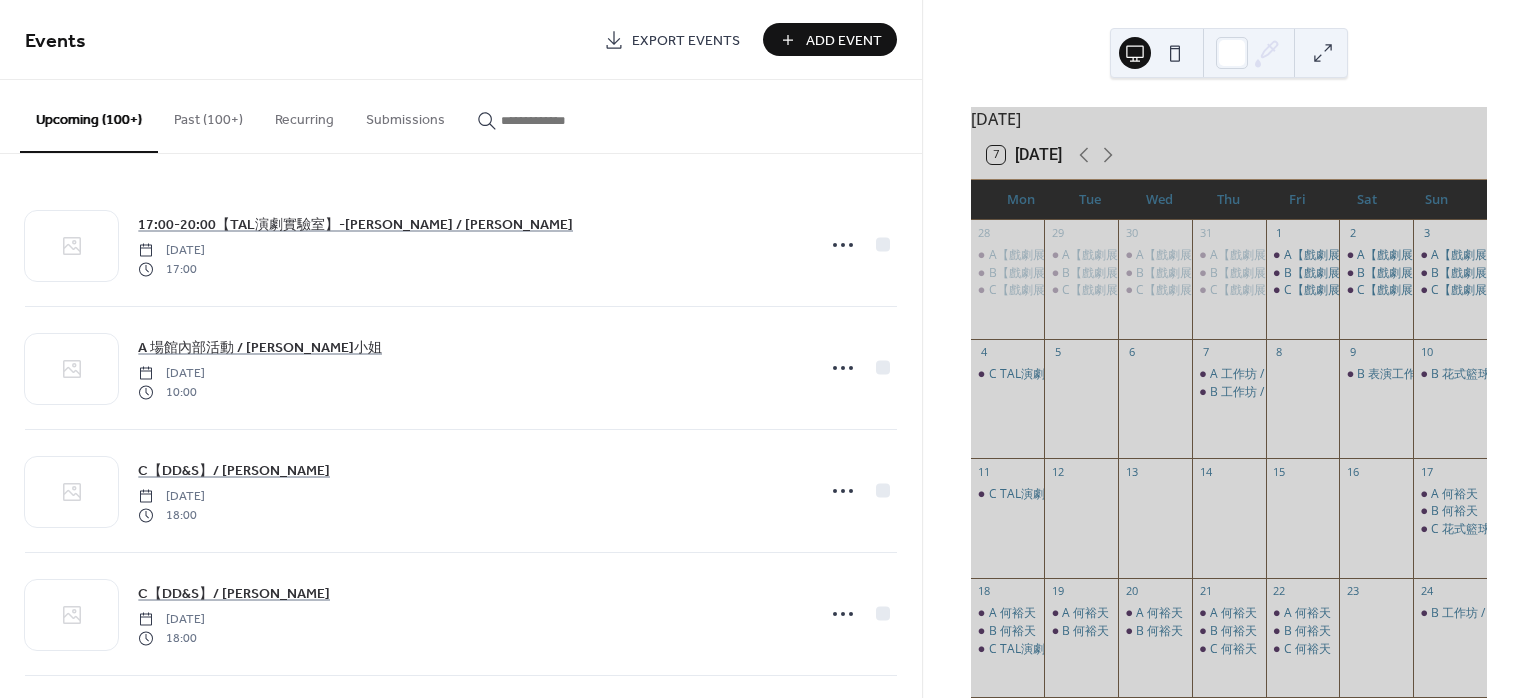 click on "Add Event" at bounding box center [844, 41] 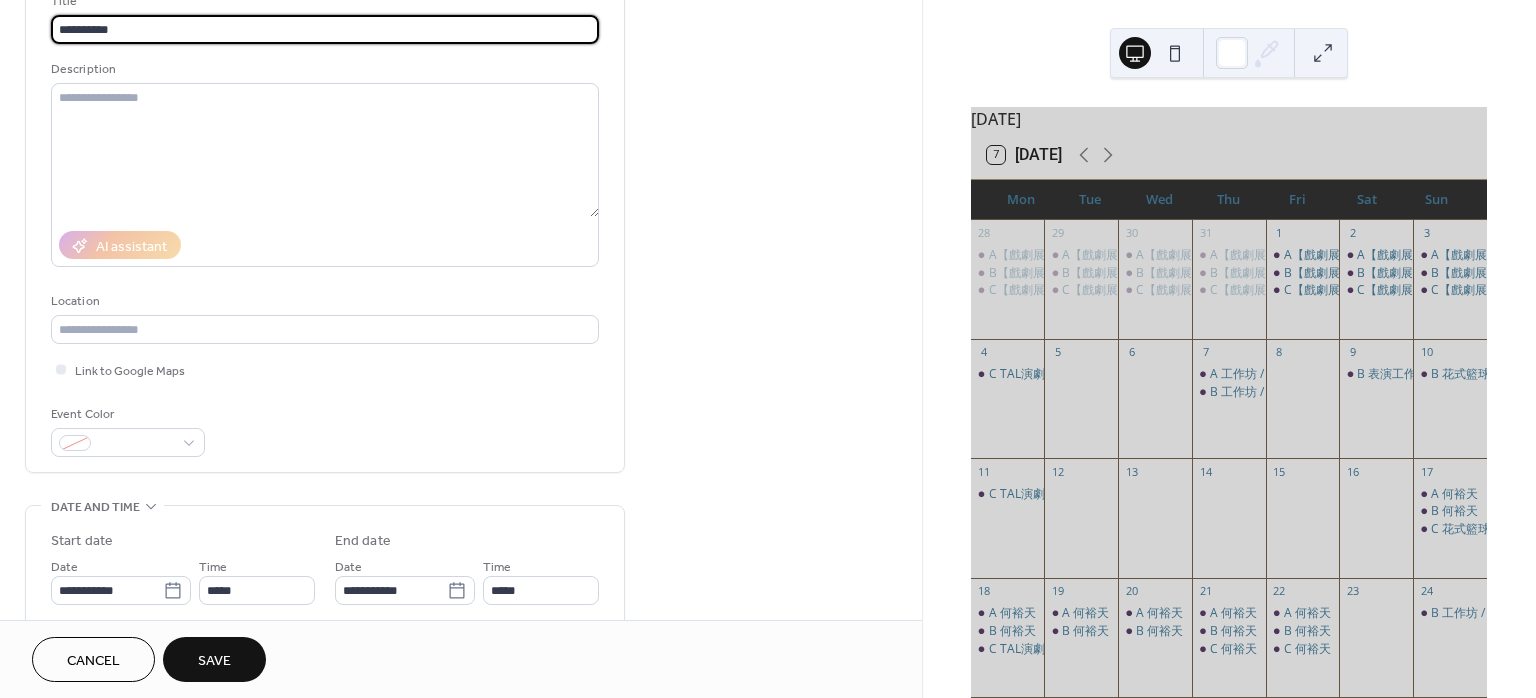 scroll, scrollTop: 266, scrollLeft: 0, axis: vertical 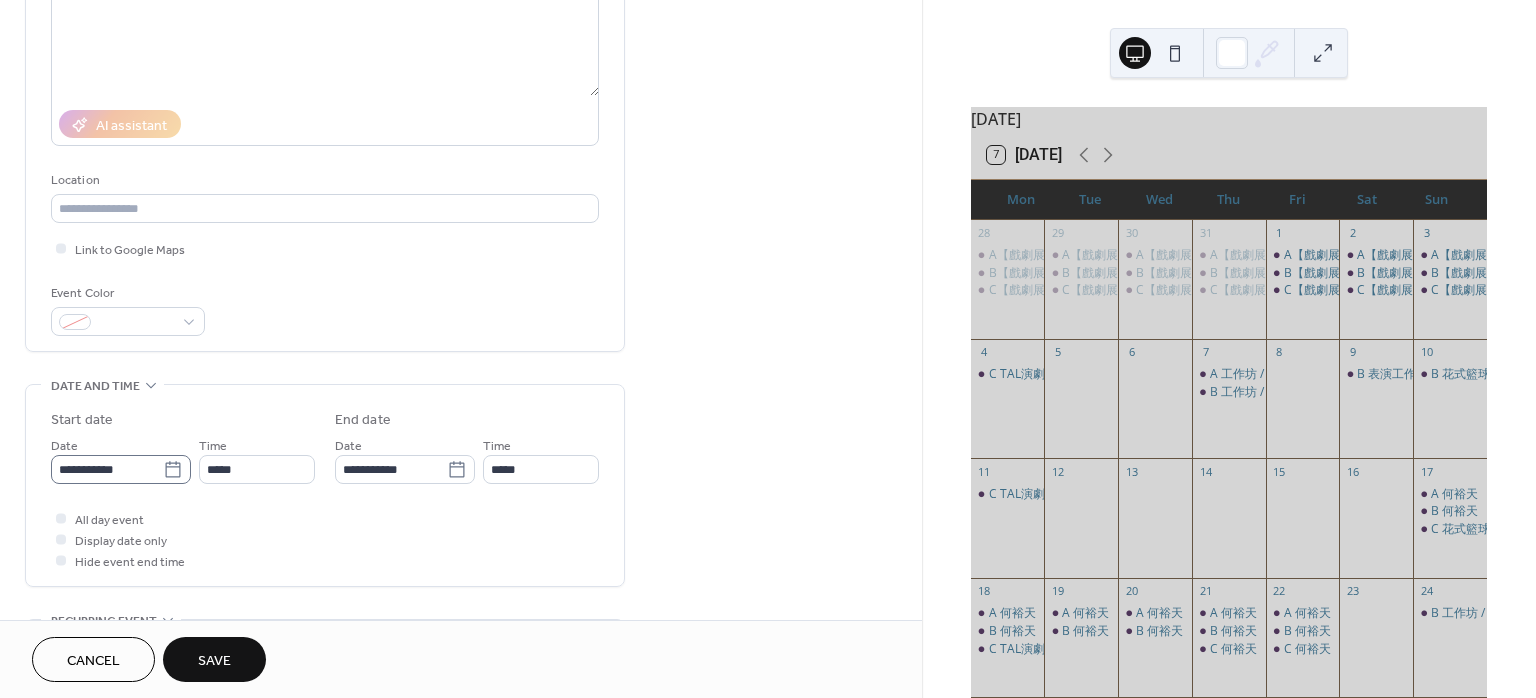 type on "**********" 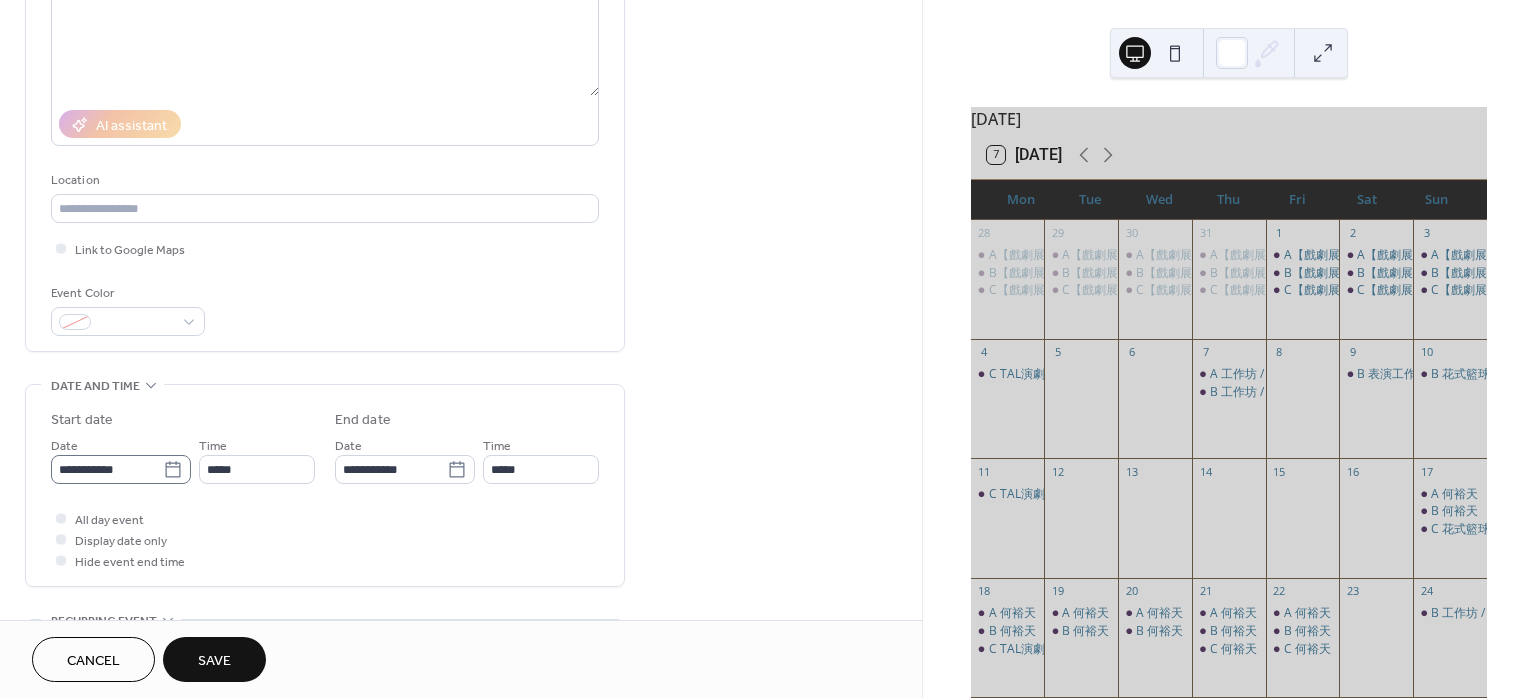 click 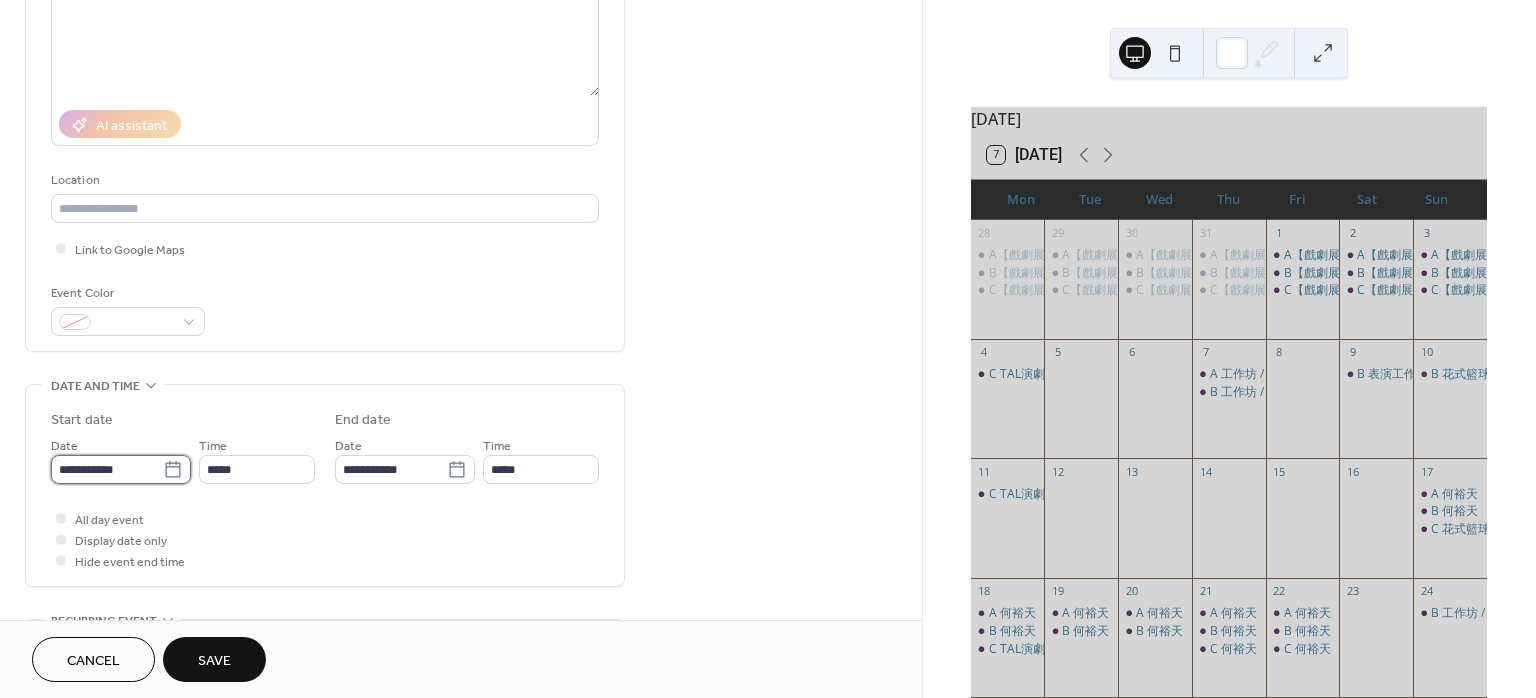 click on "**********" at bounding box center [107, 469] 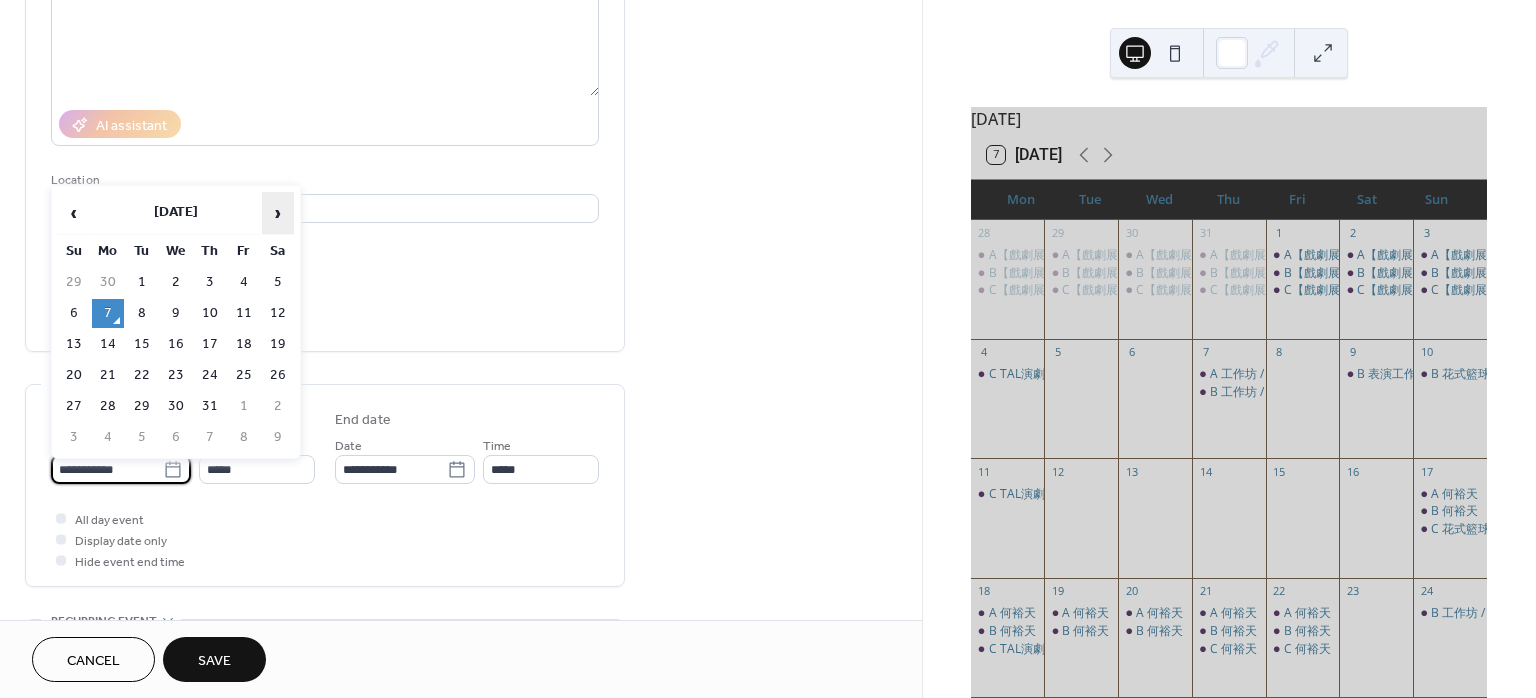 click on "›" at bounding box center [278, 213] 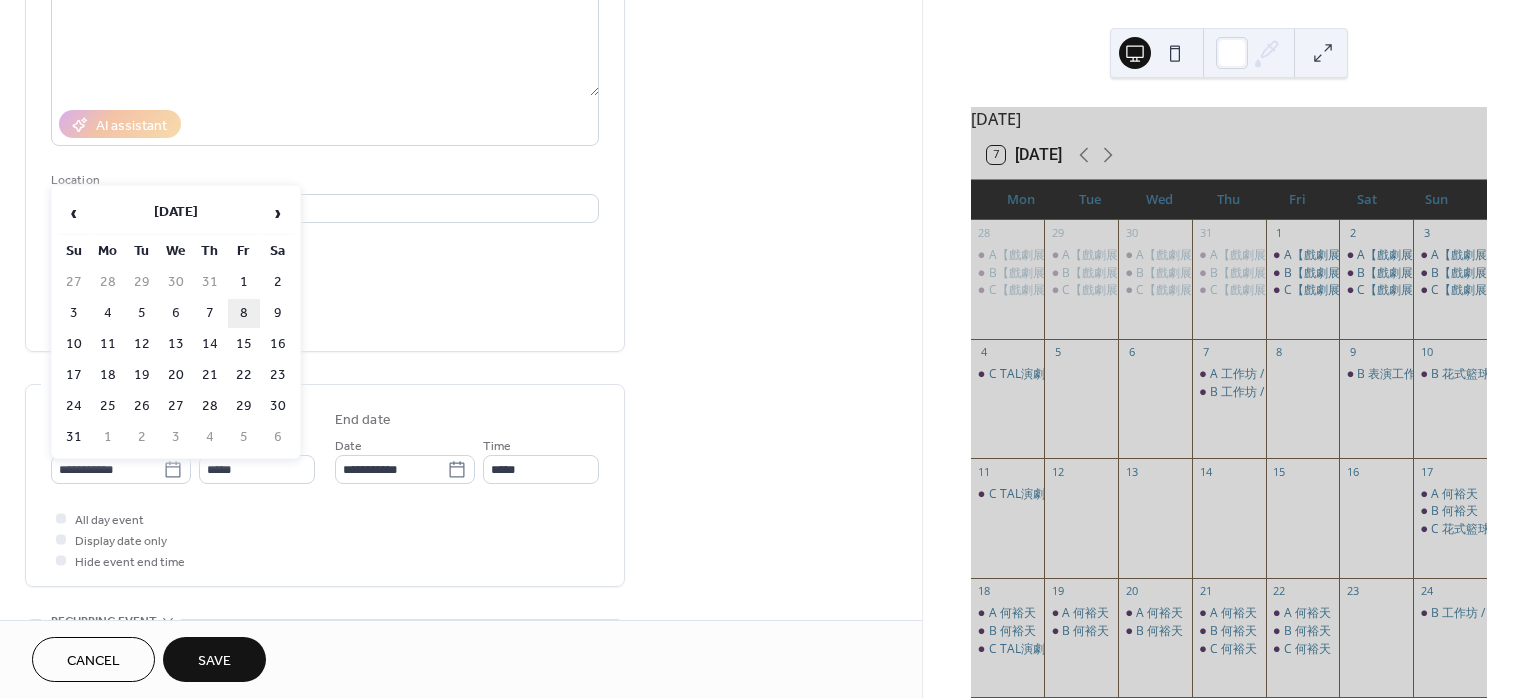 click on "8" at bounding box center (244, 313) 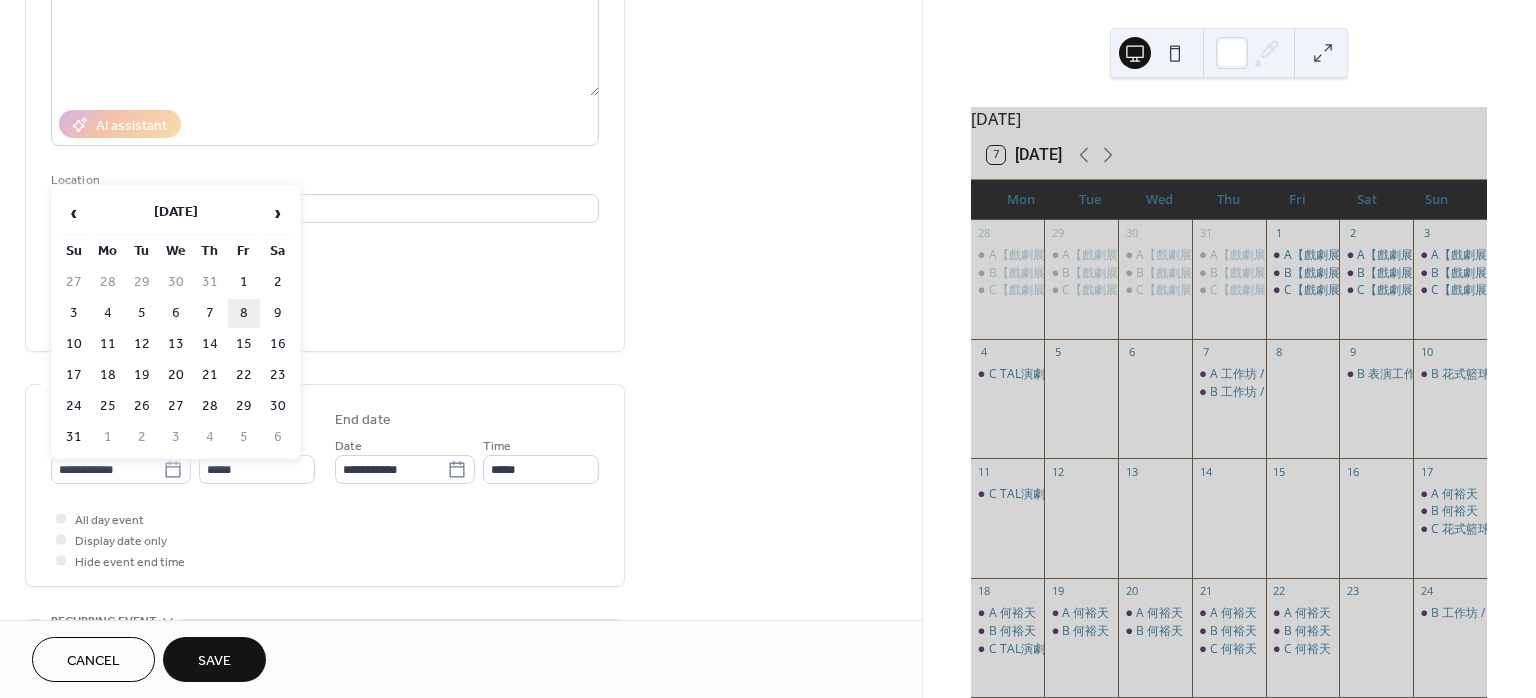 type on "**********" 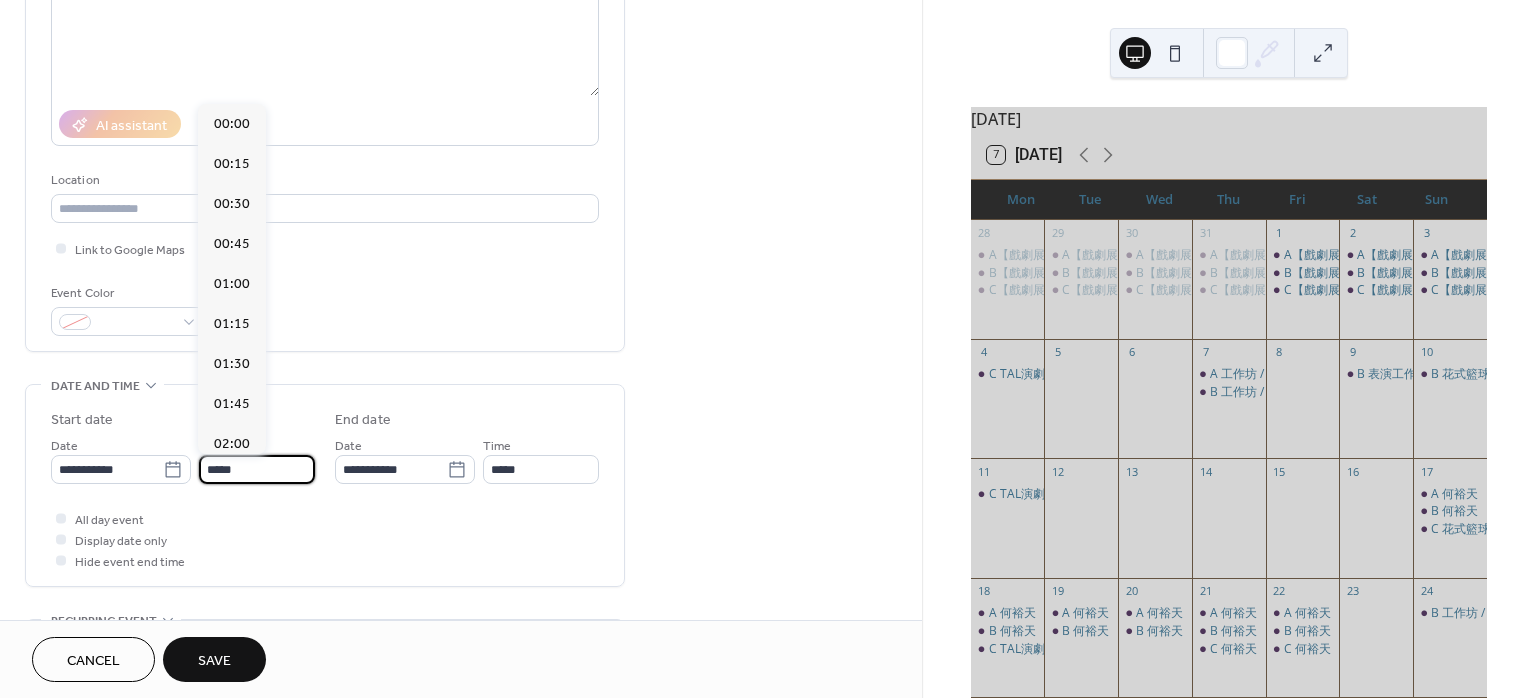 click on "*****" at bounding box center [257, 469] 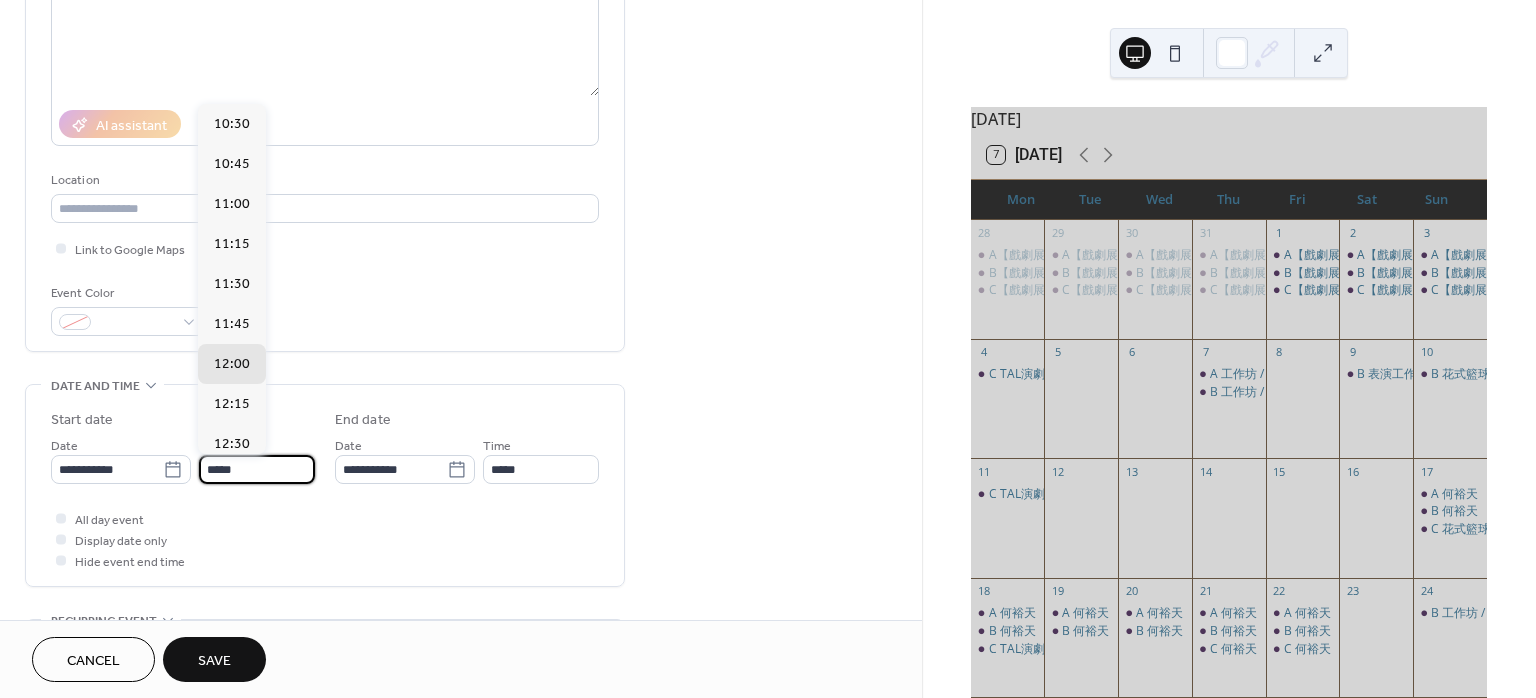 scroll, scrollTop: 1546, scrollLeft: 0, axis: vertical 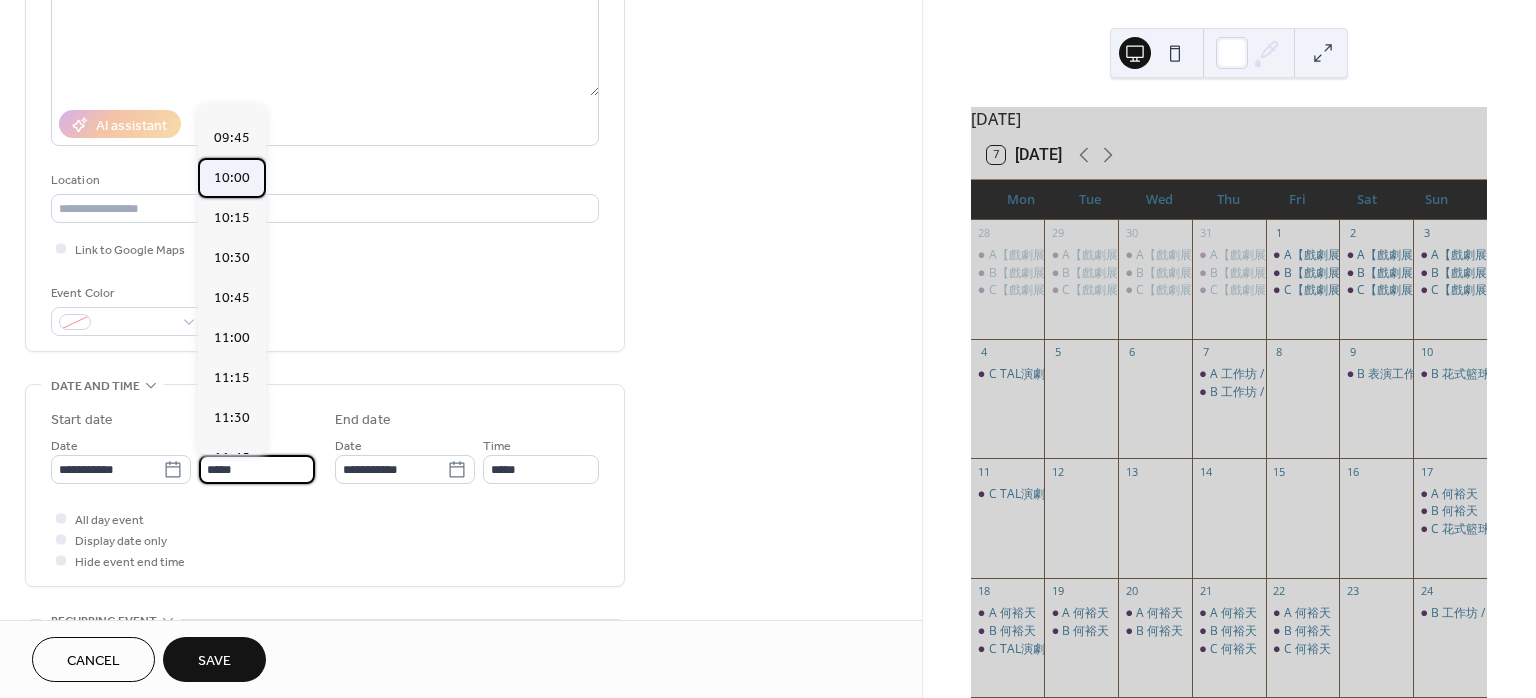 click on "10:00" at bounding box center (232, 178) 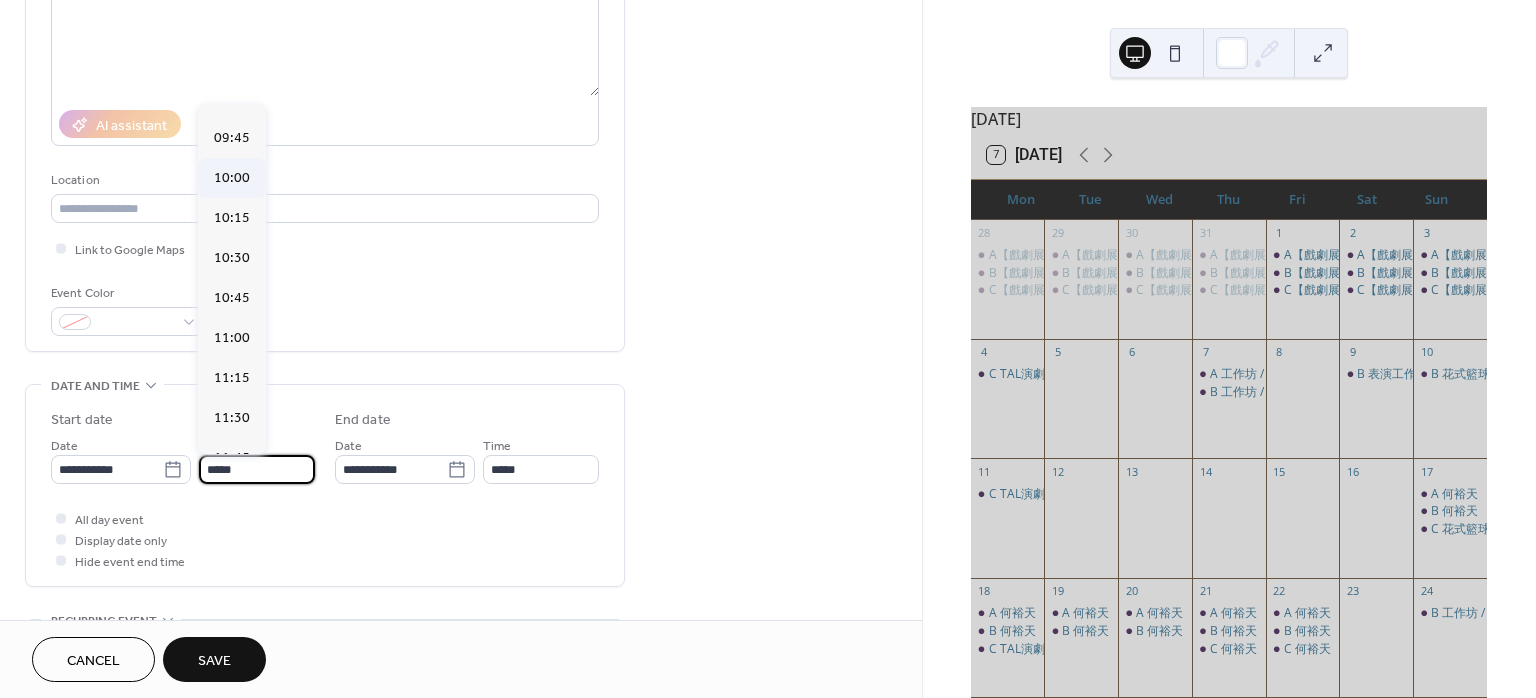 type on "*****" 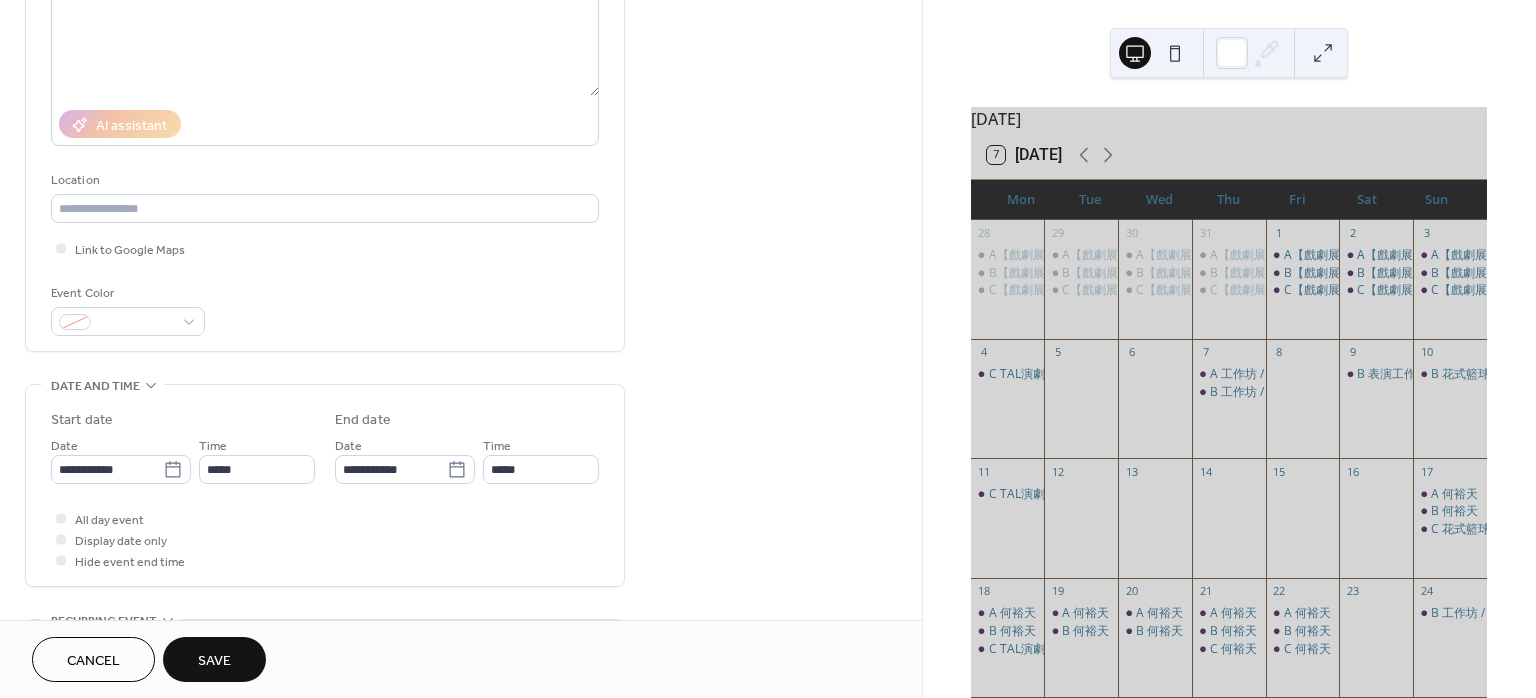 click on "Time *****" at bounding box center [541, 459] 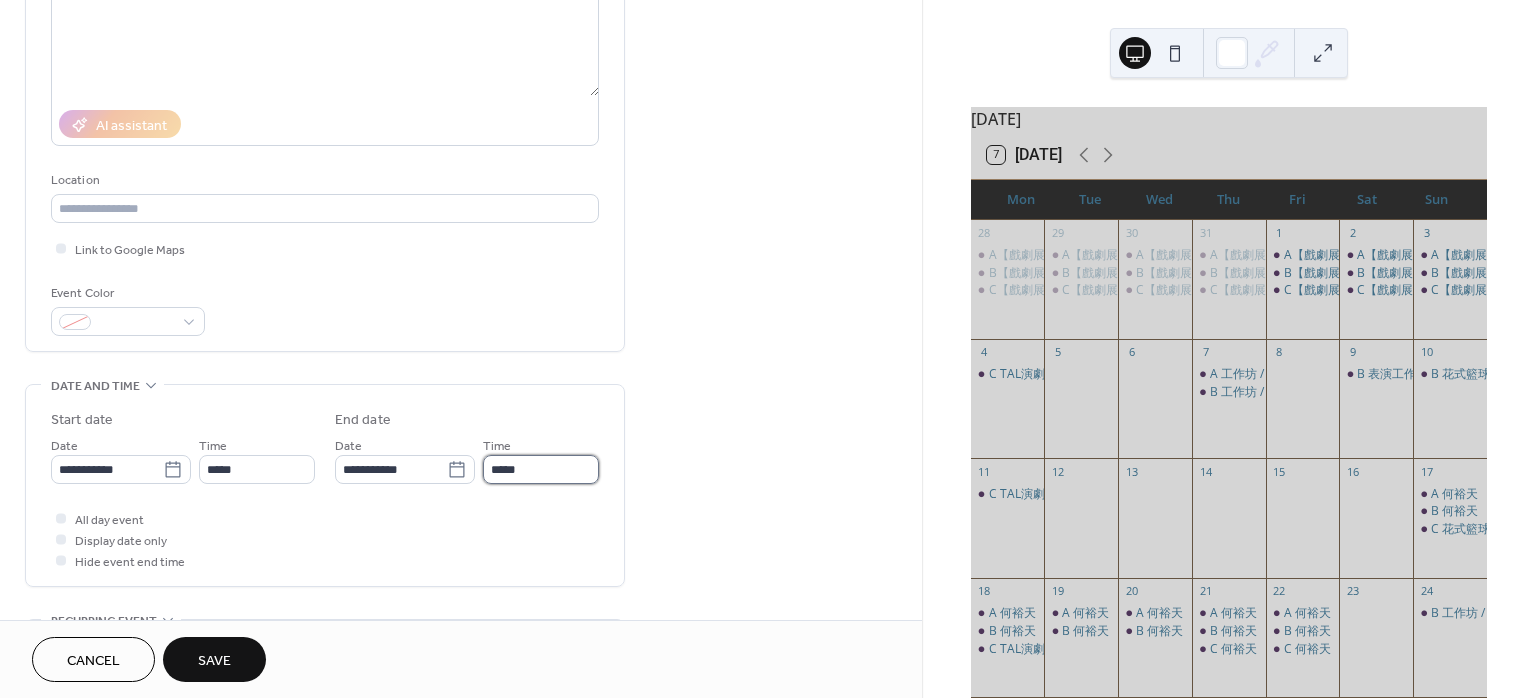 click on "*****" at bounding box center (541, 469) 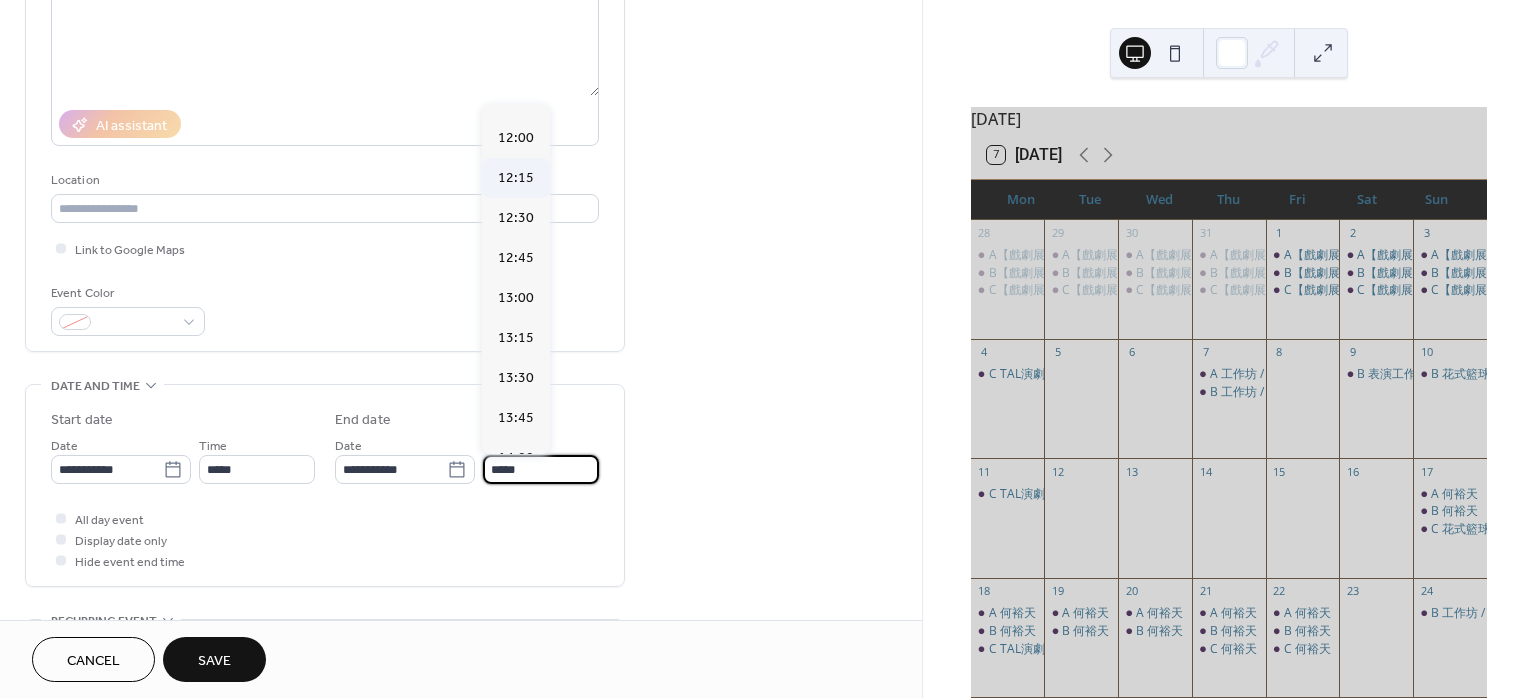 scroll, scrollTop: 400, scrollLeft: 0, axis: vertical 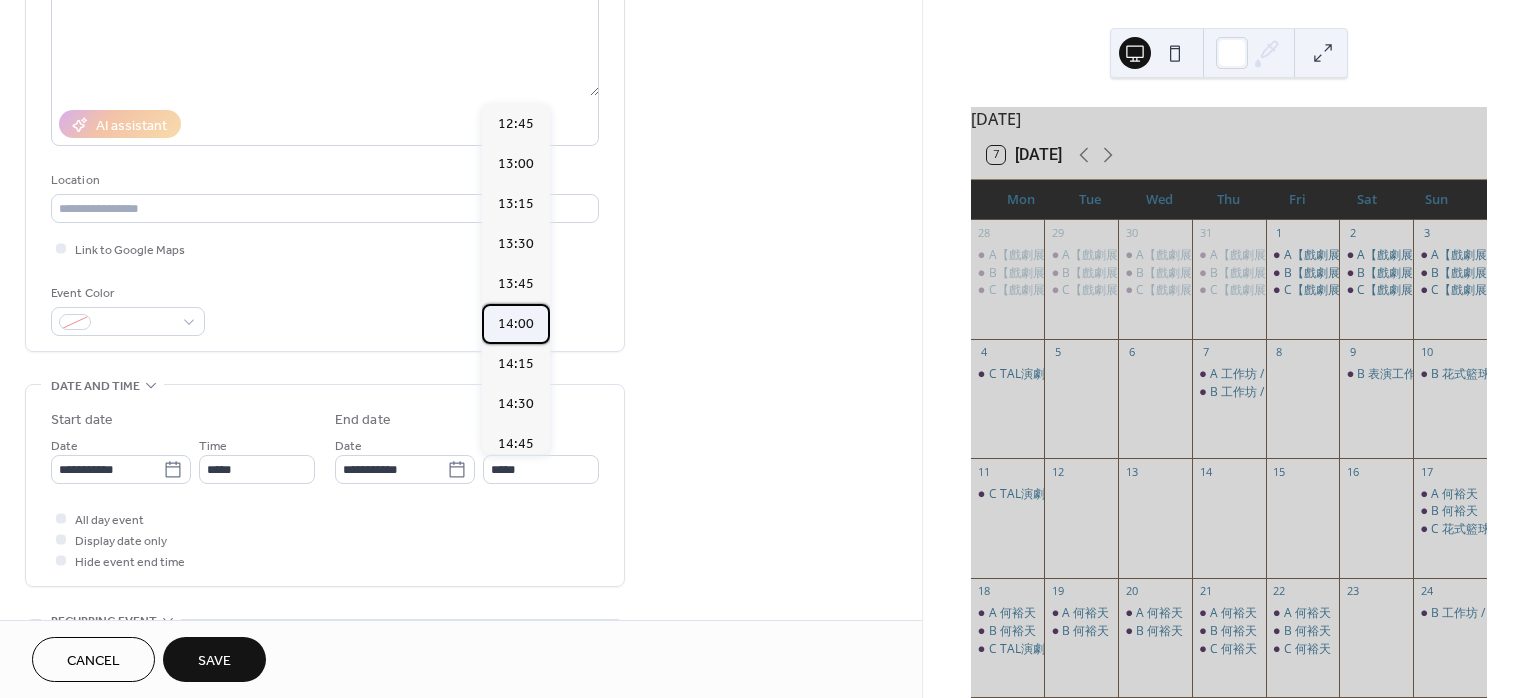click on "14:00" at bounding box center [516, 324] 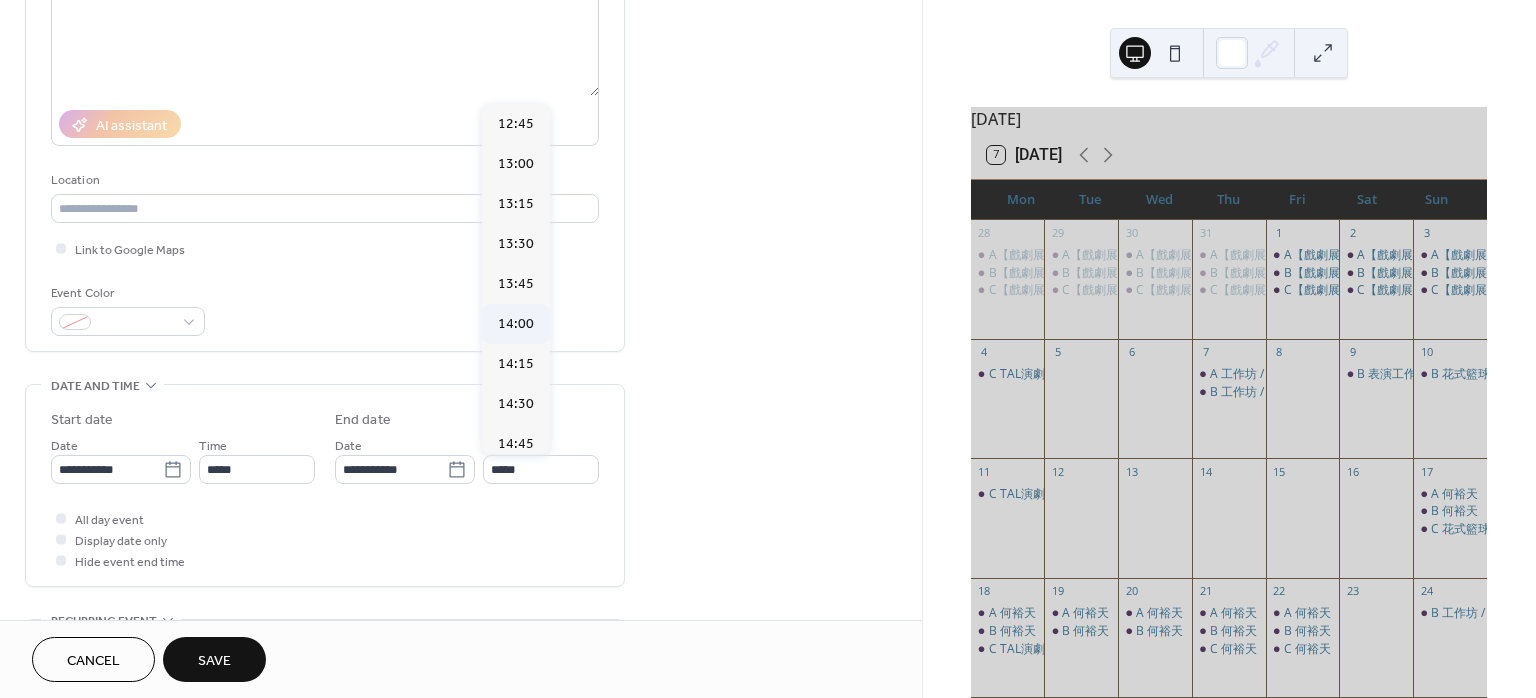 type on "*****" 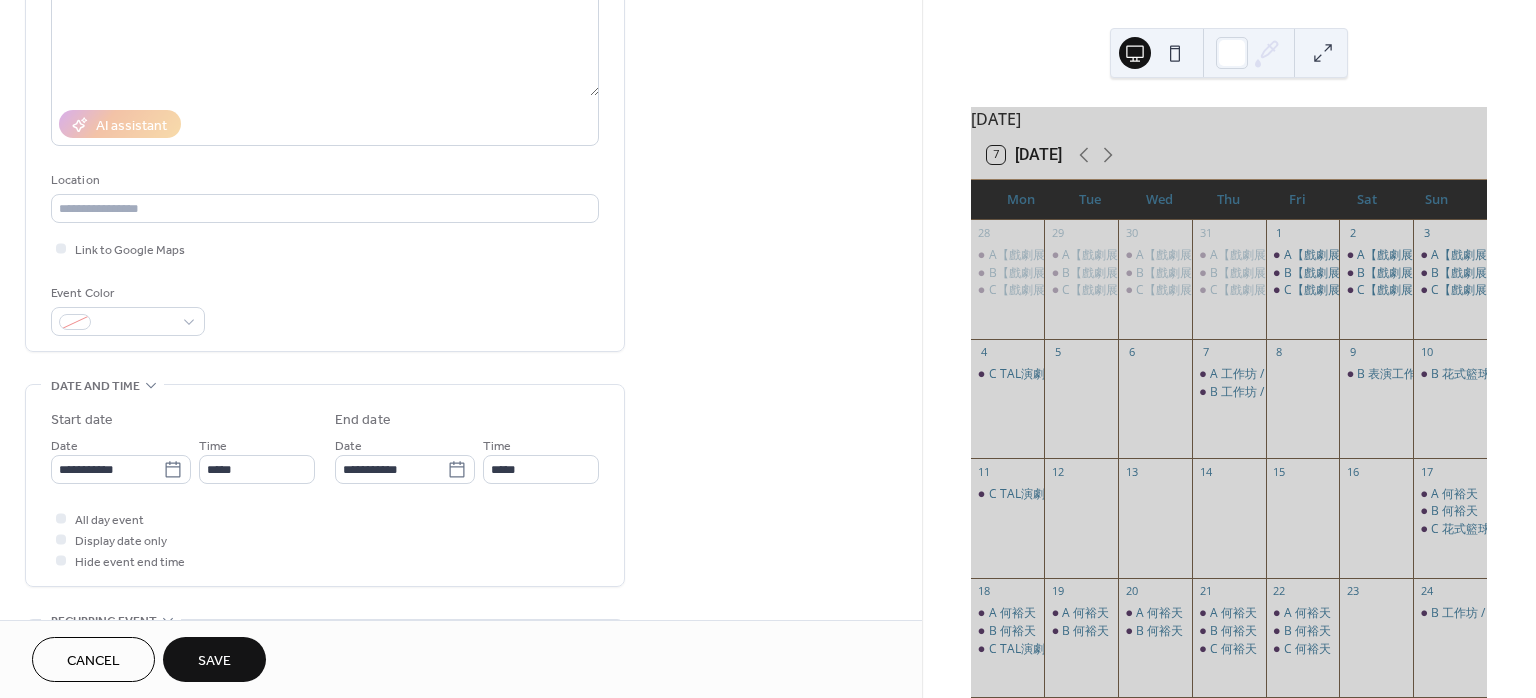 click on "Save" at bounding box center (214, 661) 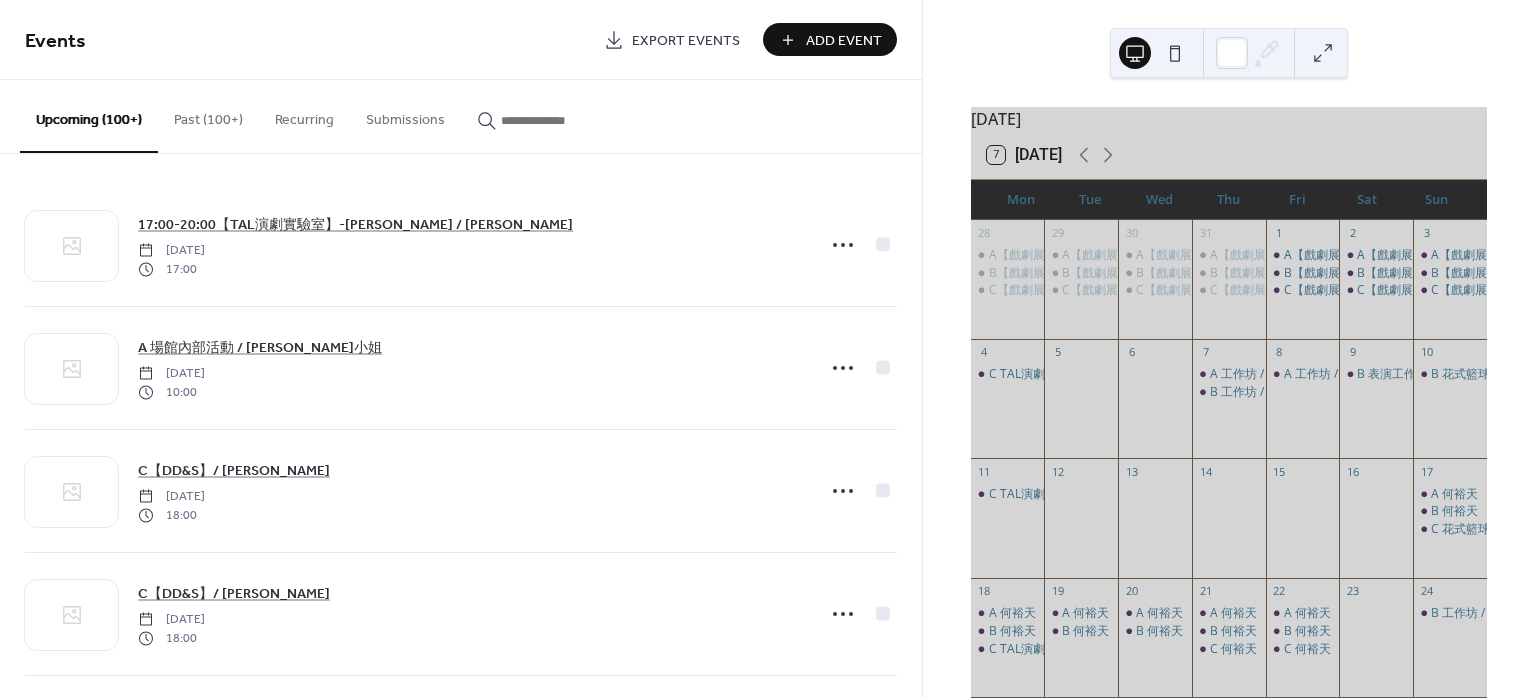 click on "Add Event" at bounding box center [844, 41] 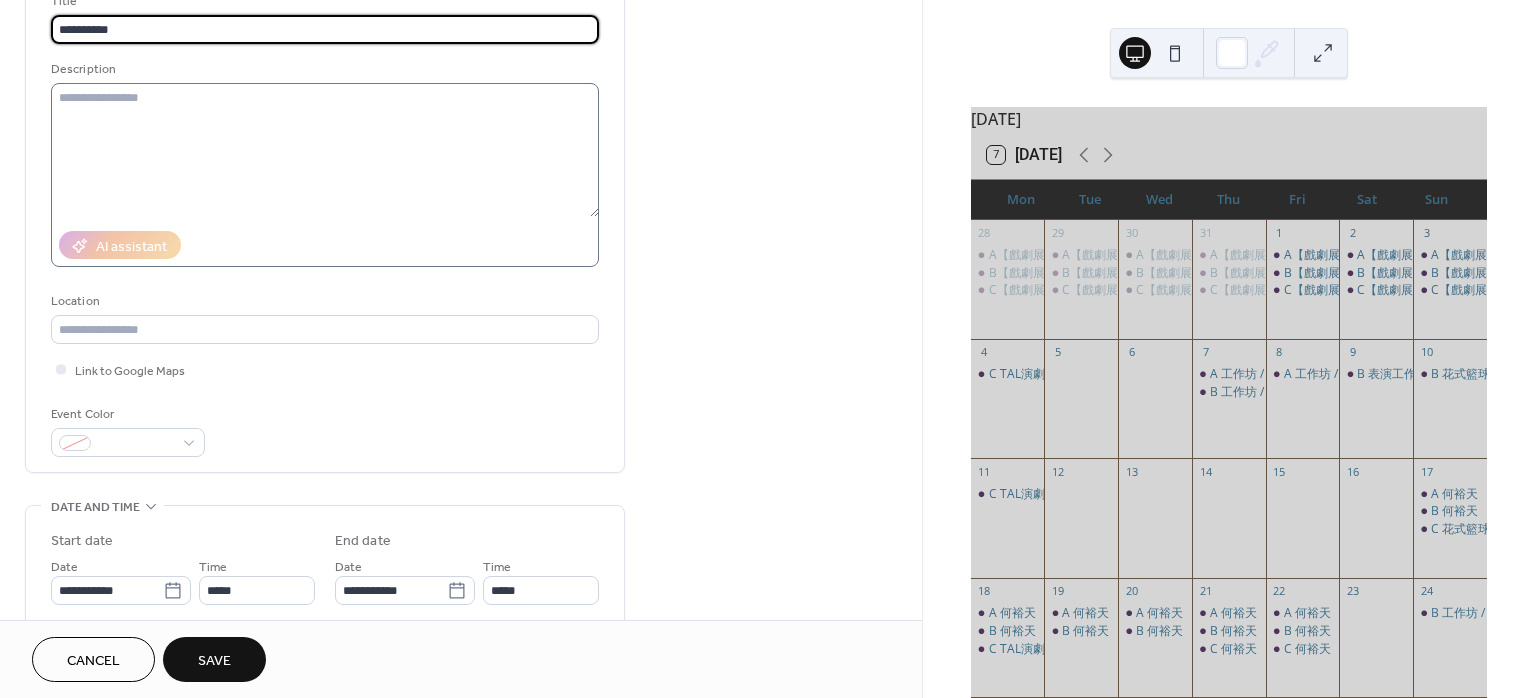 scroll, scrollTop: 400, scrollLeft: 0, axis: vertical 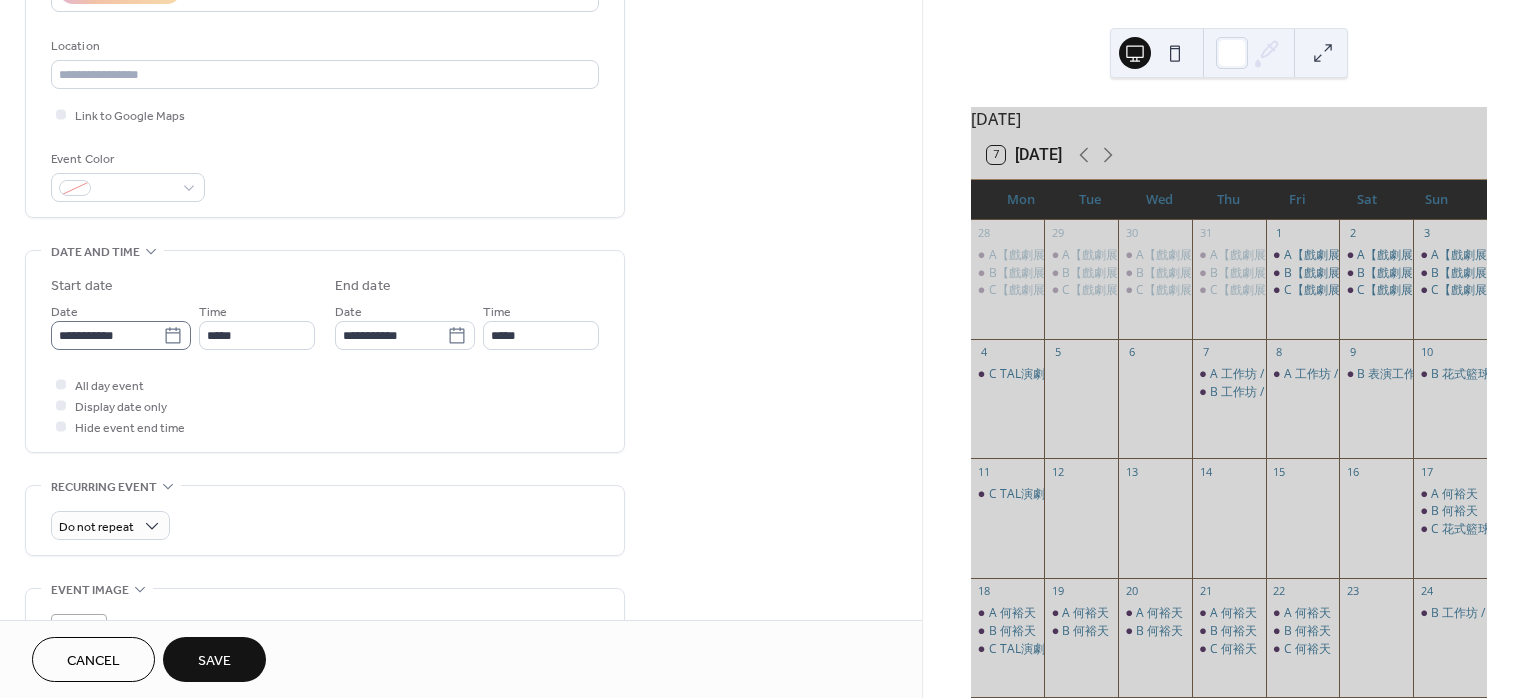 type on "**********" 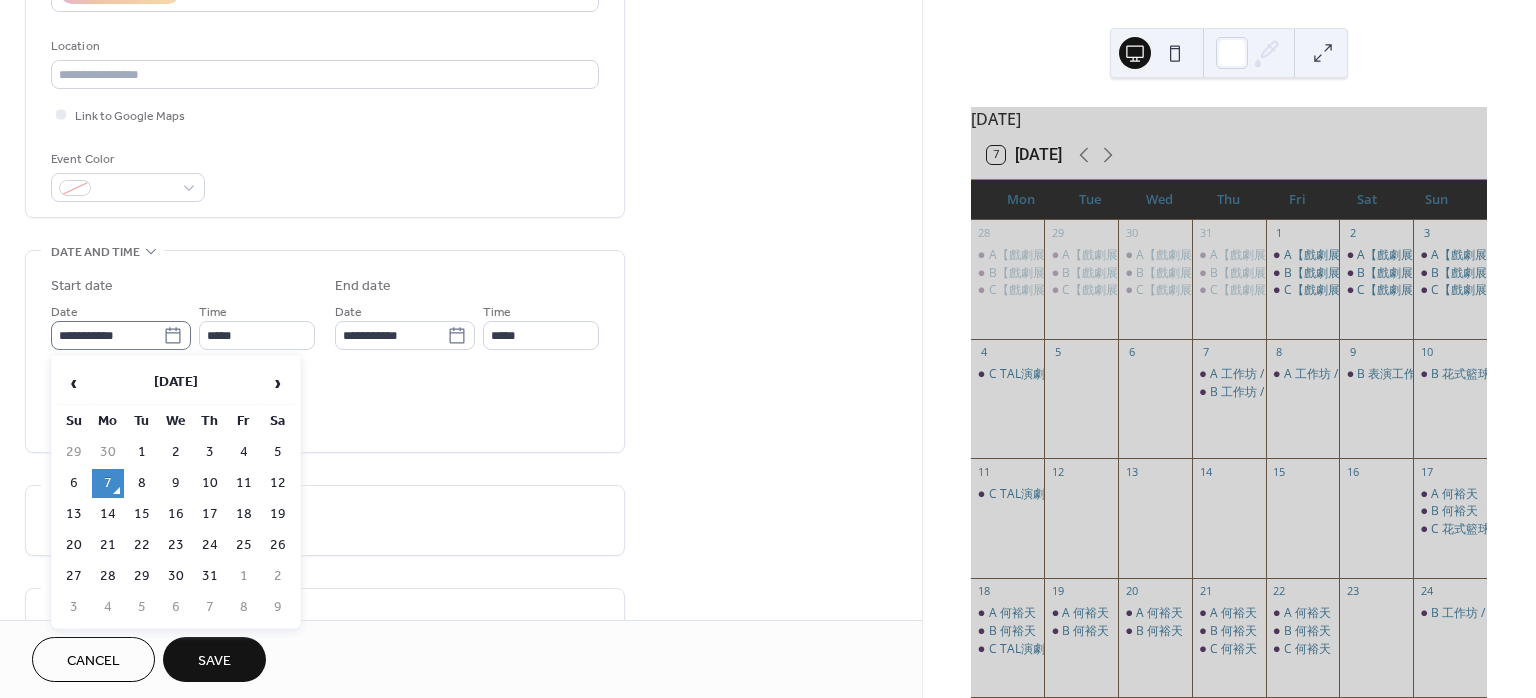 click 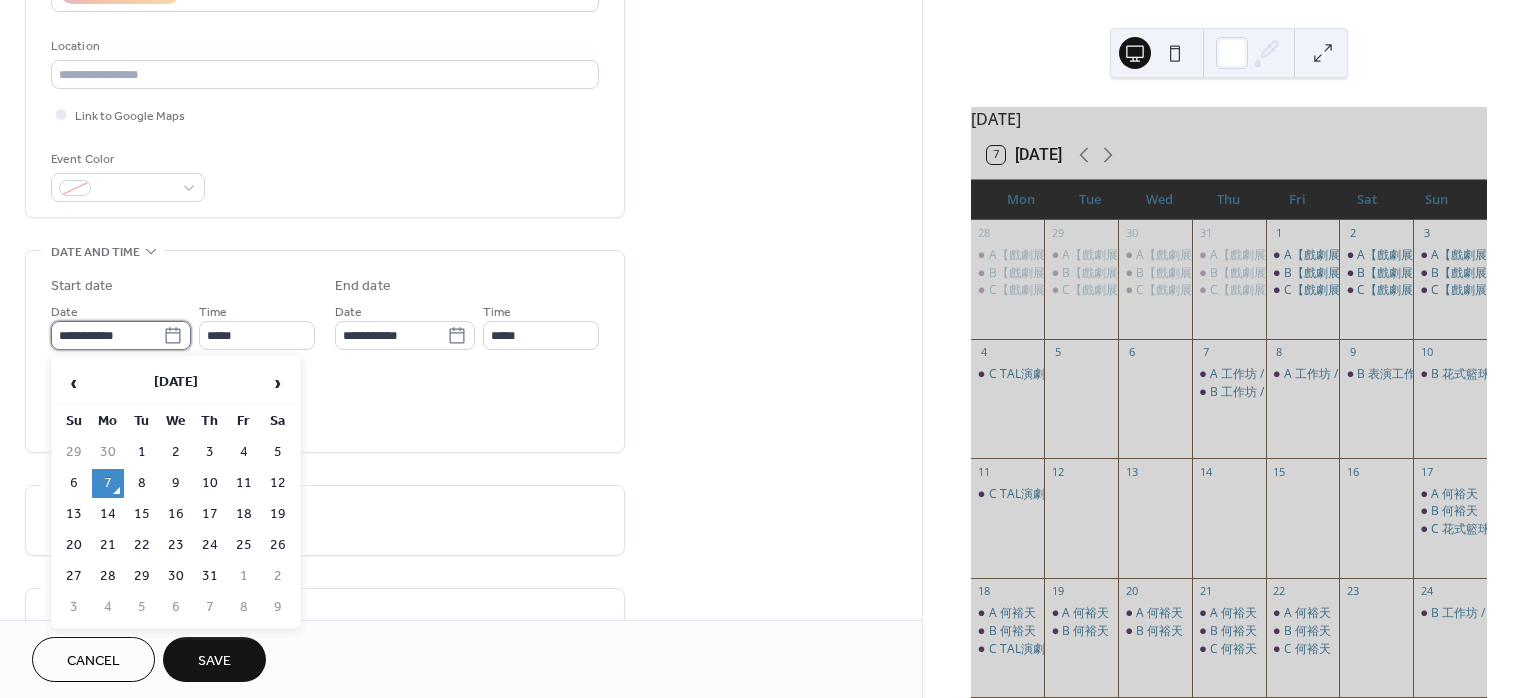 click on "**********" at bounding box center (107, 335) 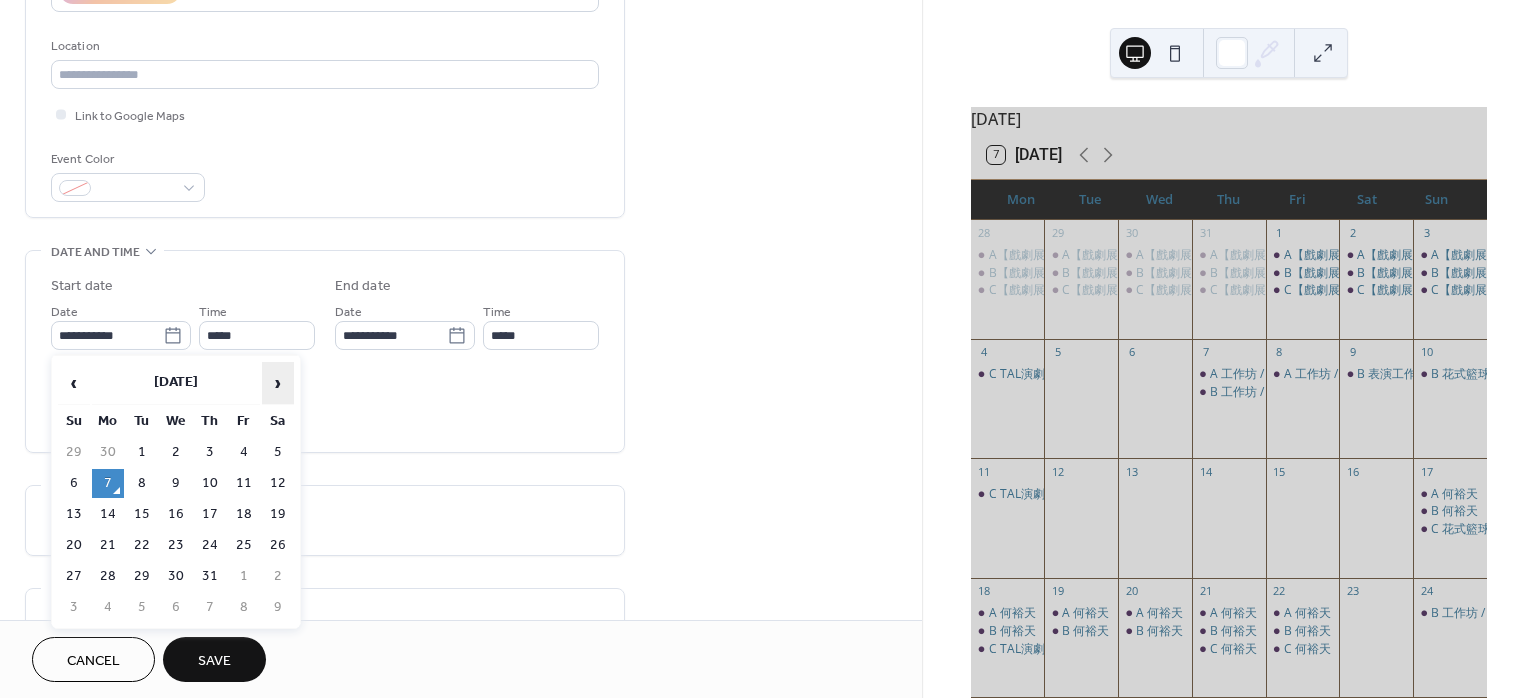 click on "›" at bounding box center (278, 383) 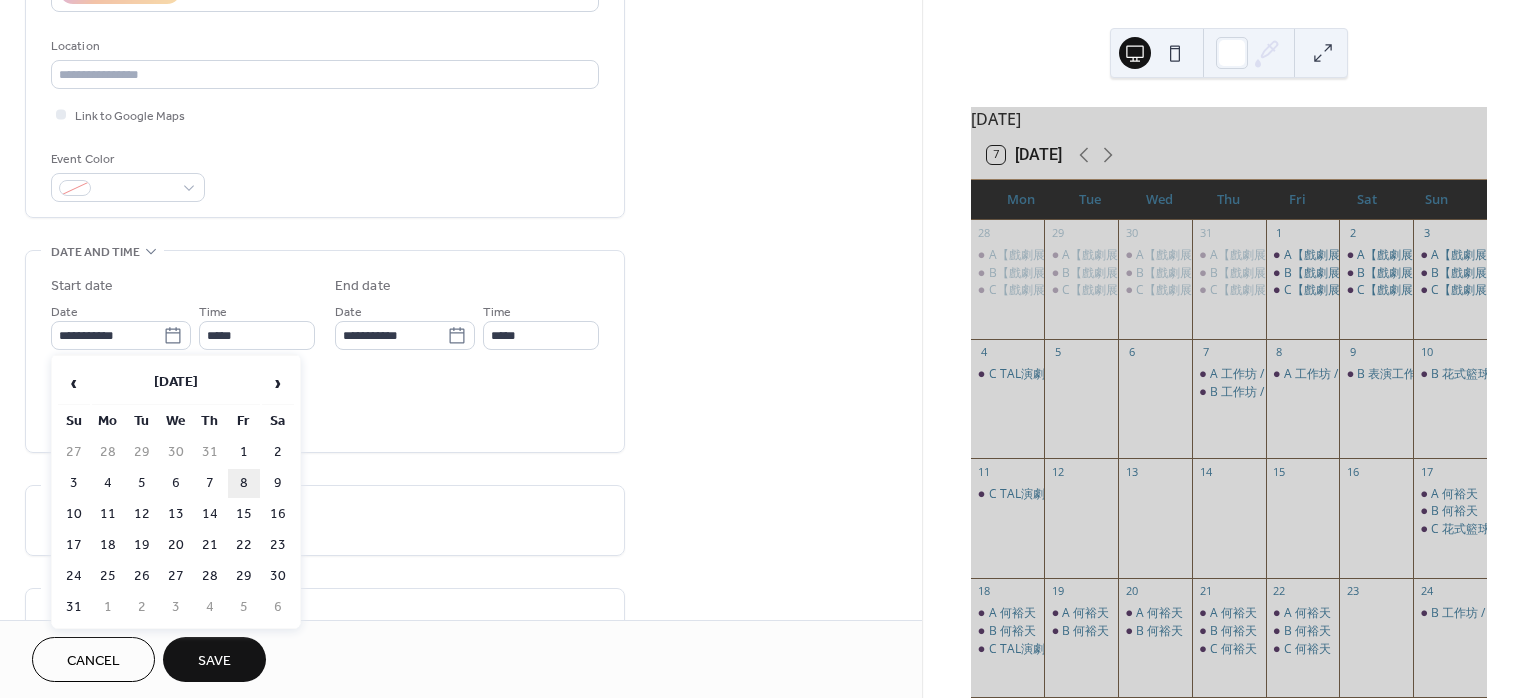click on "8" at bounding box center [244, 483] 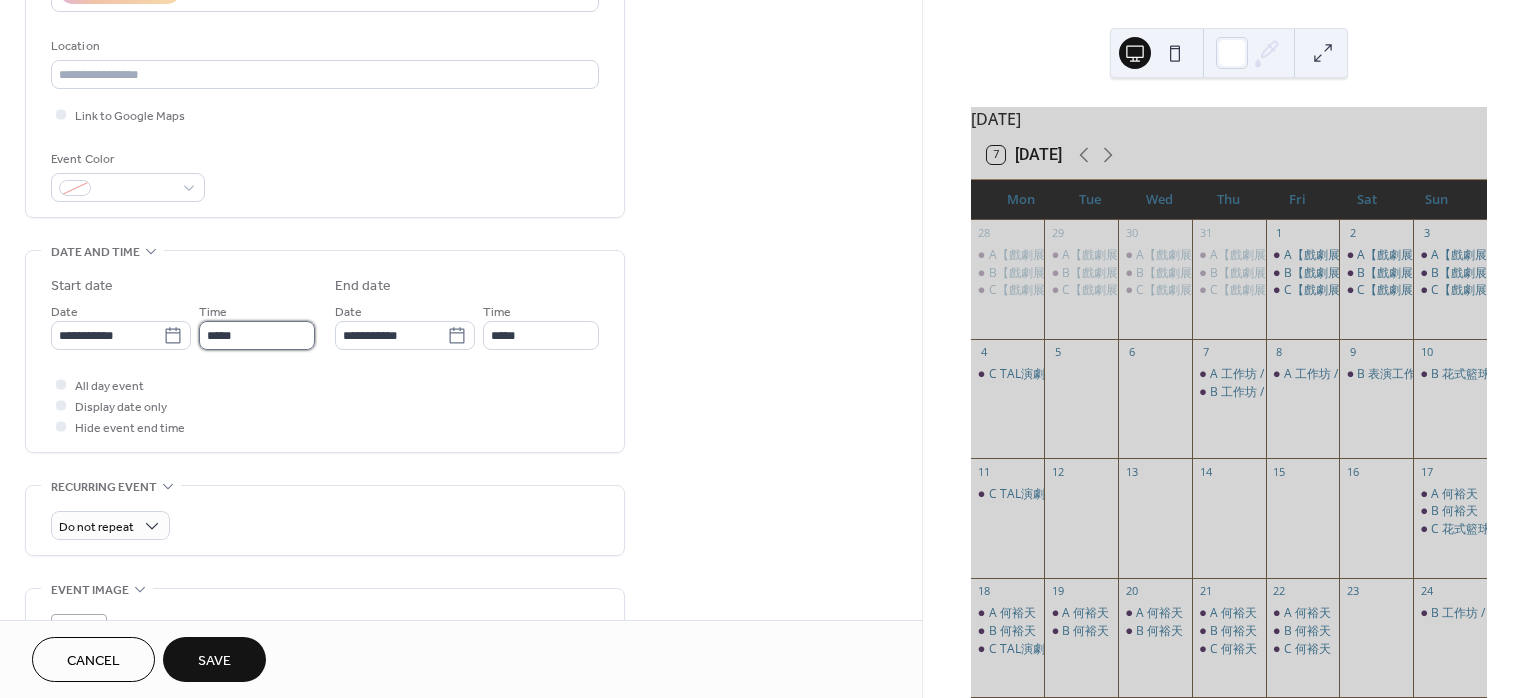 click on "*****" at bounding box center [257, 335] 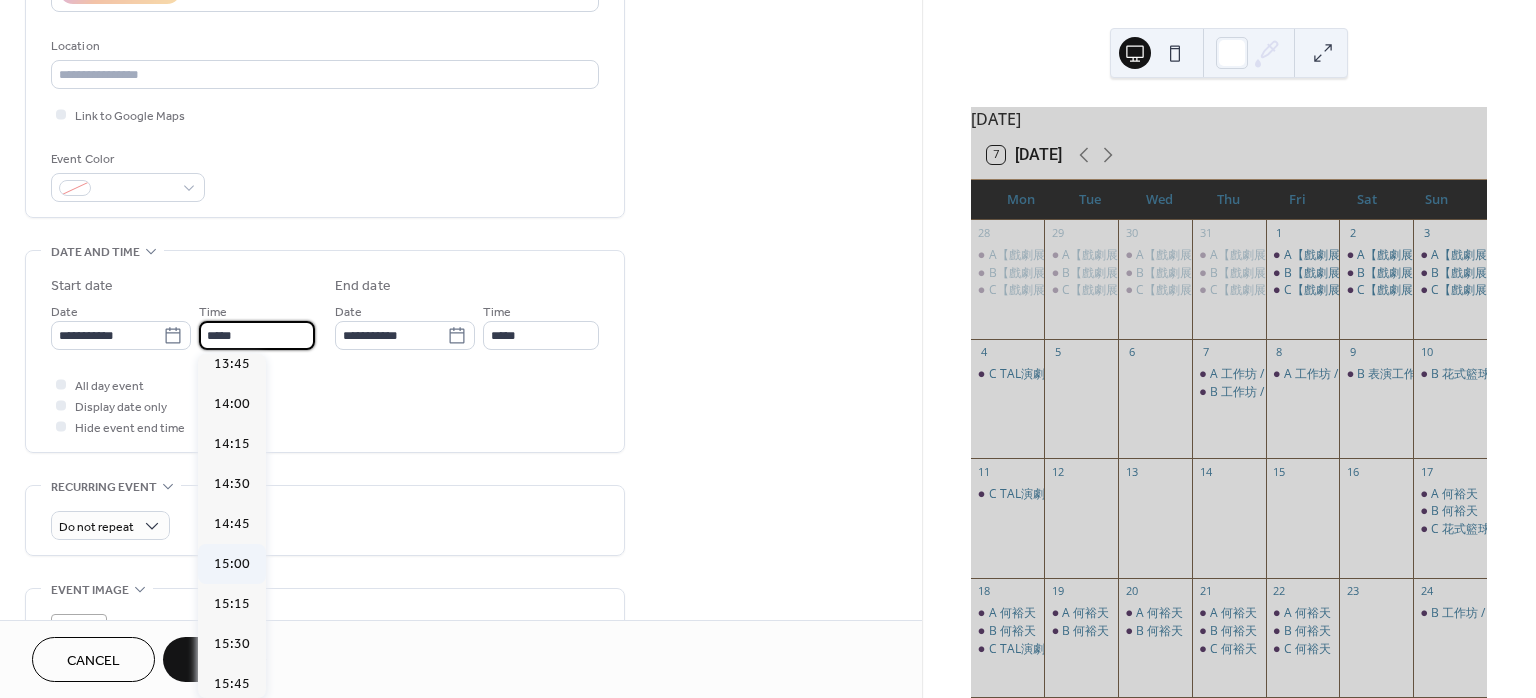 scroll, scrollTop: 2213, scrollLeft: 0, axis: vertical 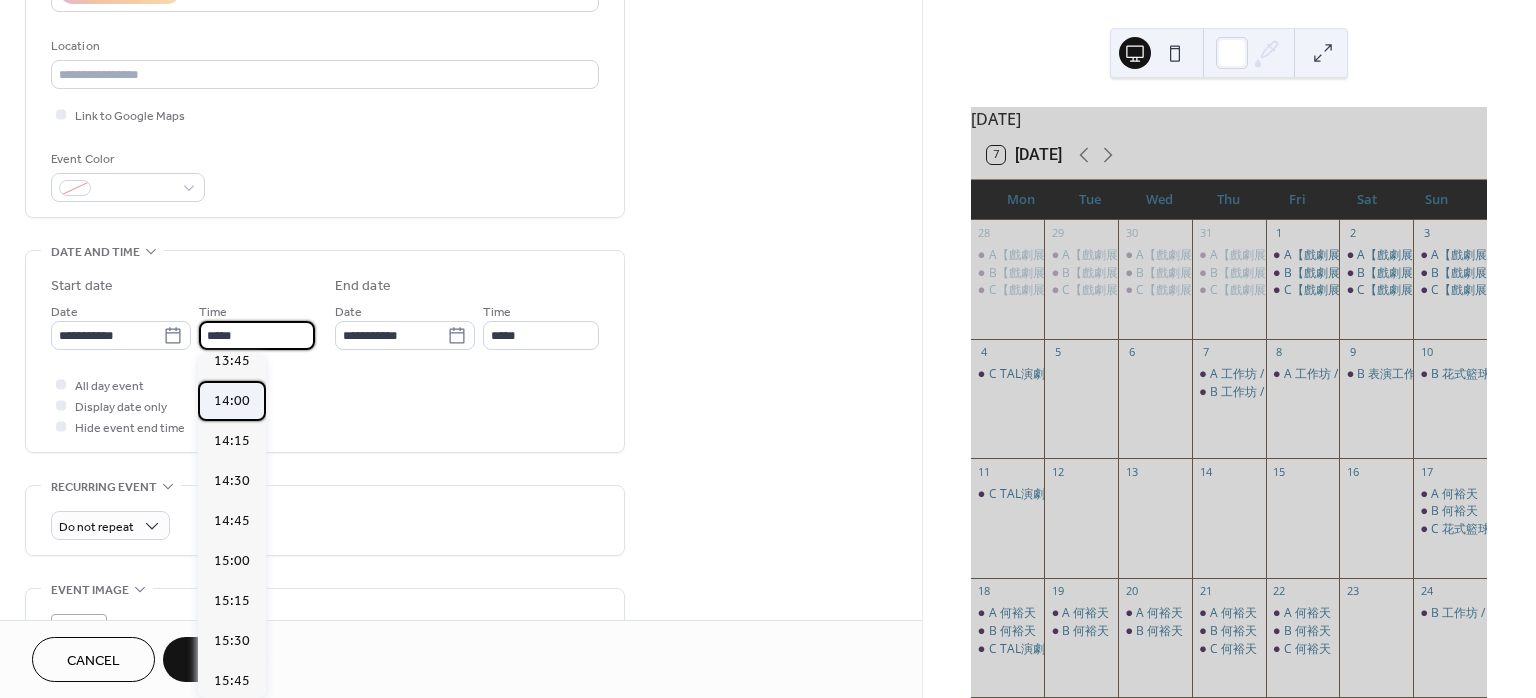 click on "14:00" at bounding box center [232, 400] 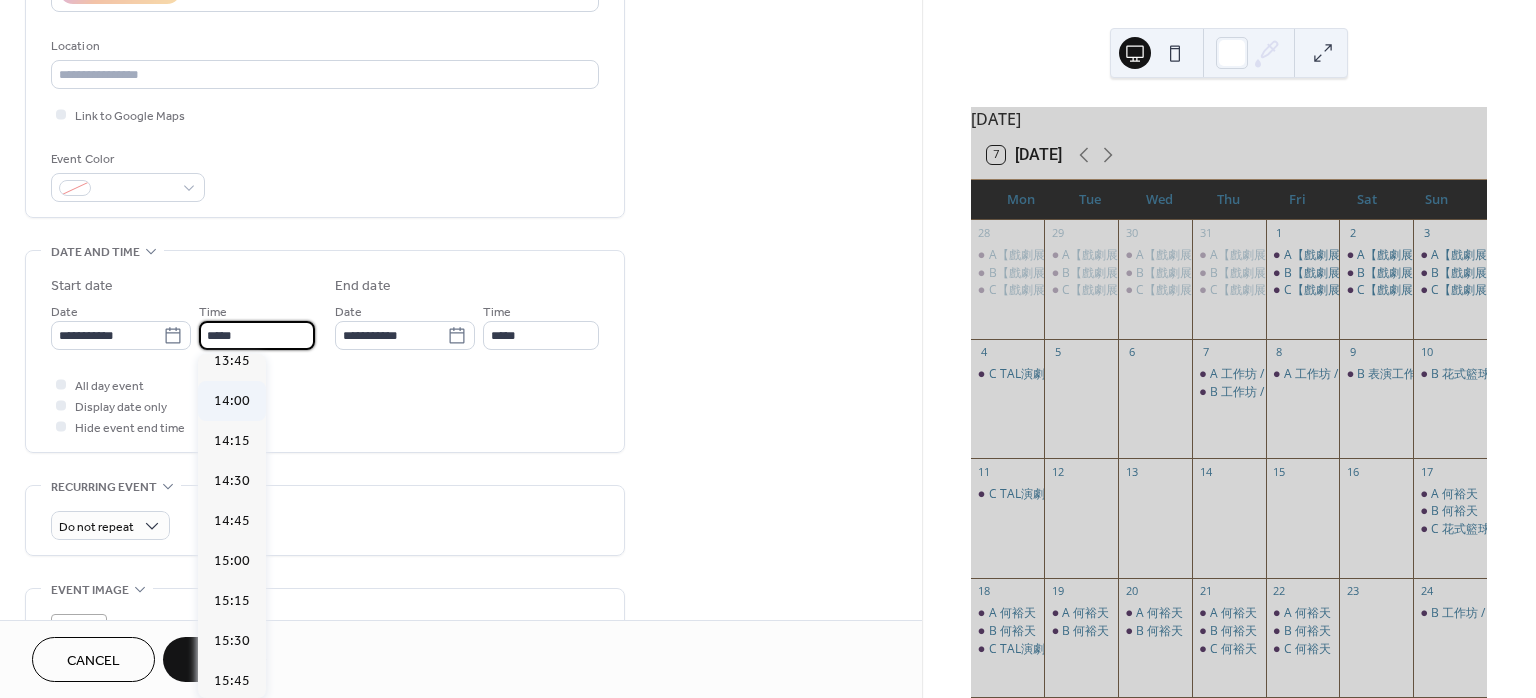 type on "*****" 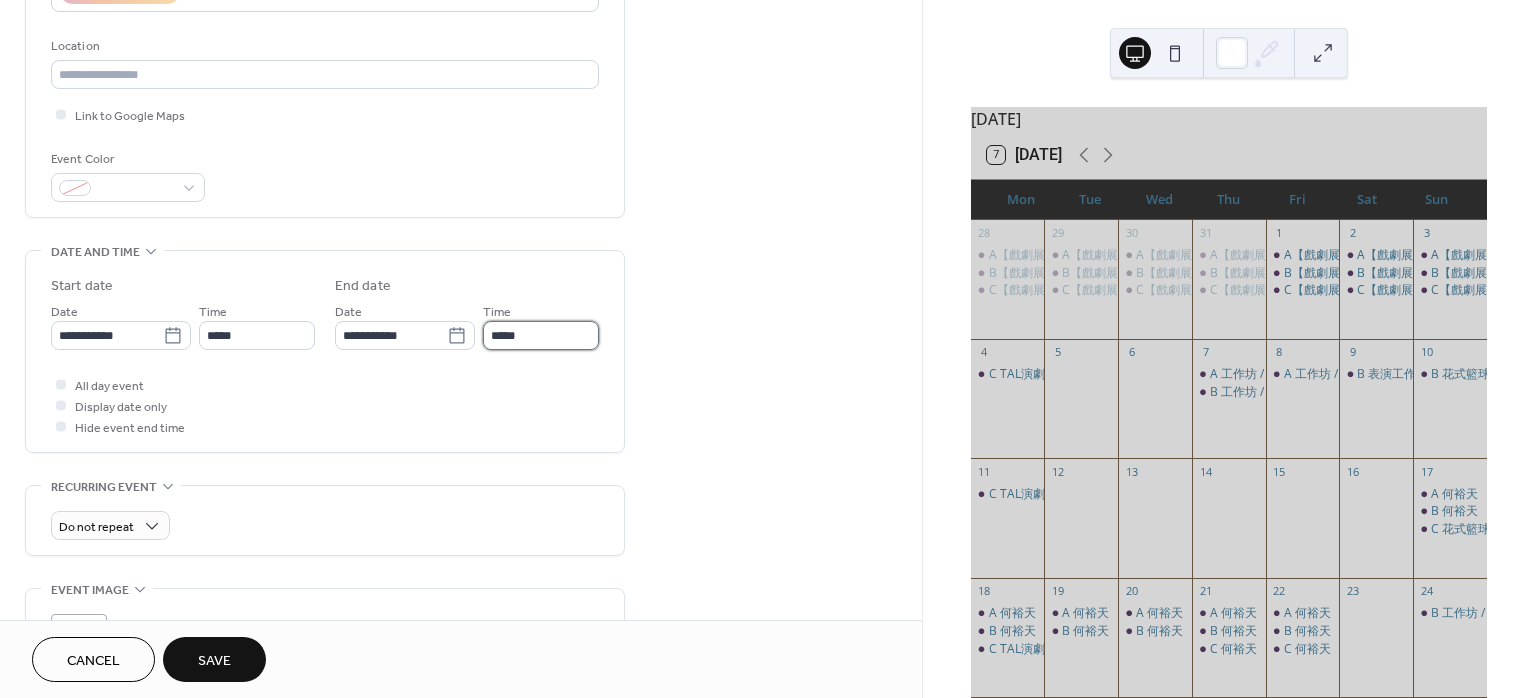 click on "*****" at bounding box center (541, 335) 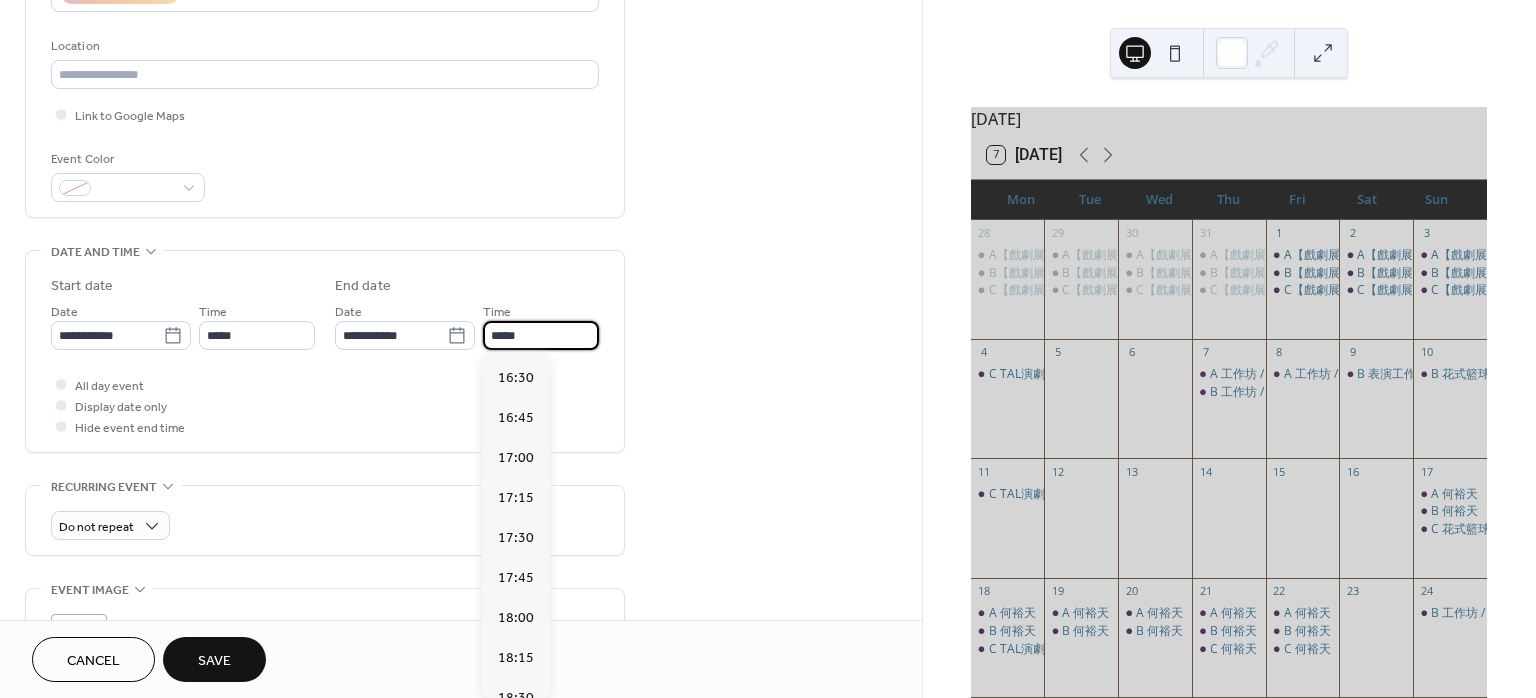 scroll, scrollTop: 400, scrollLeft: 0, axis: vertical 